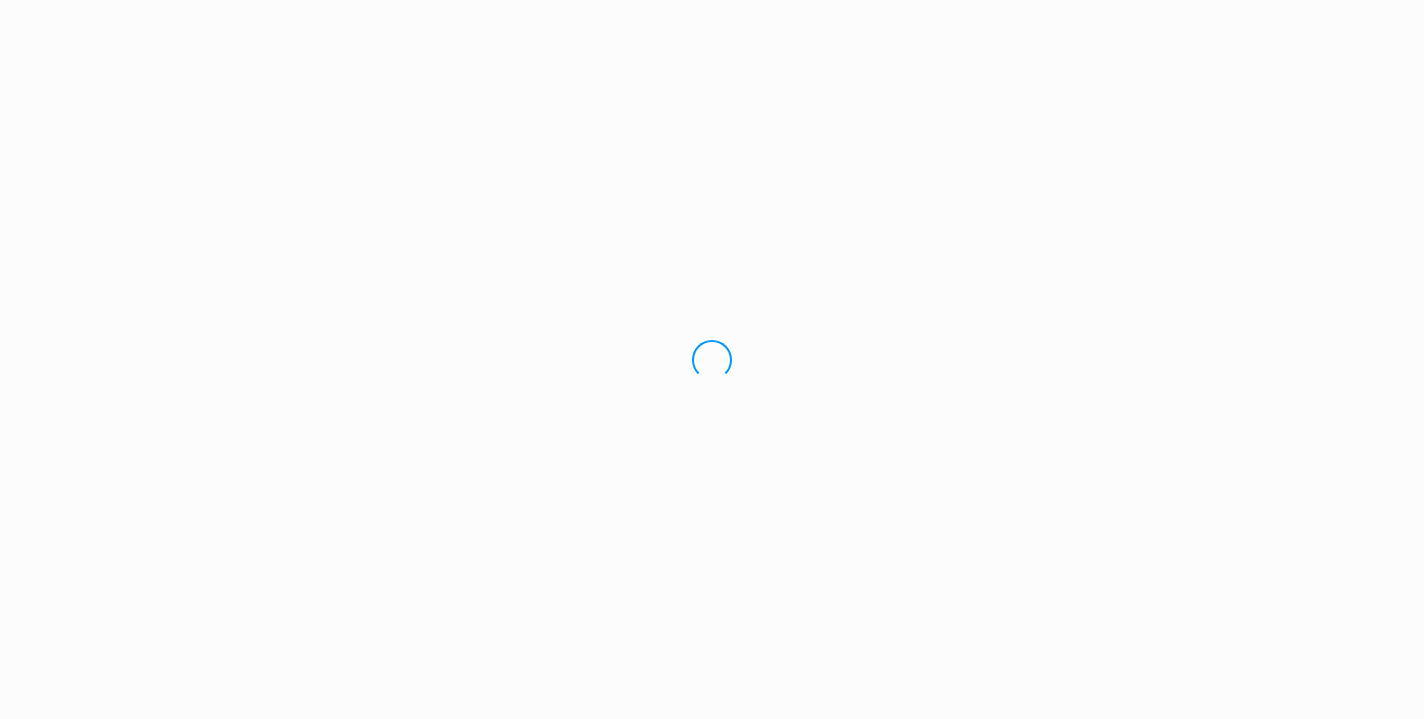 scroll, scrollTop: 0, scrollLeft: 0, axis: both 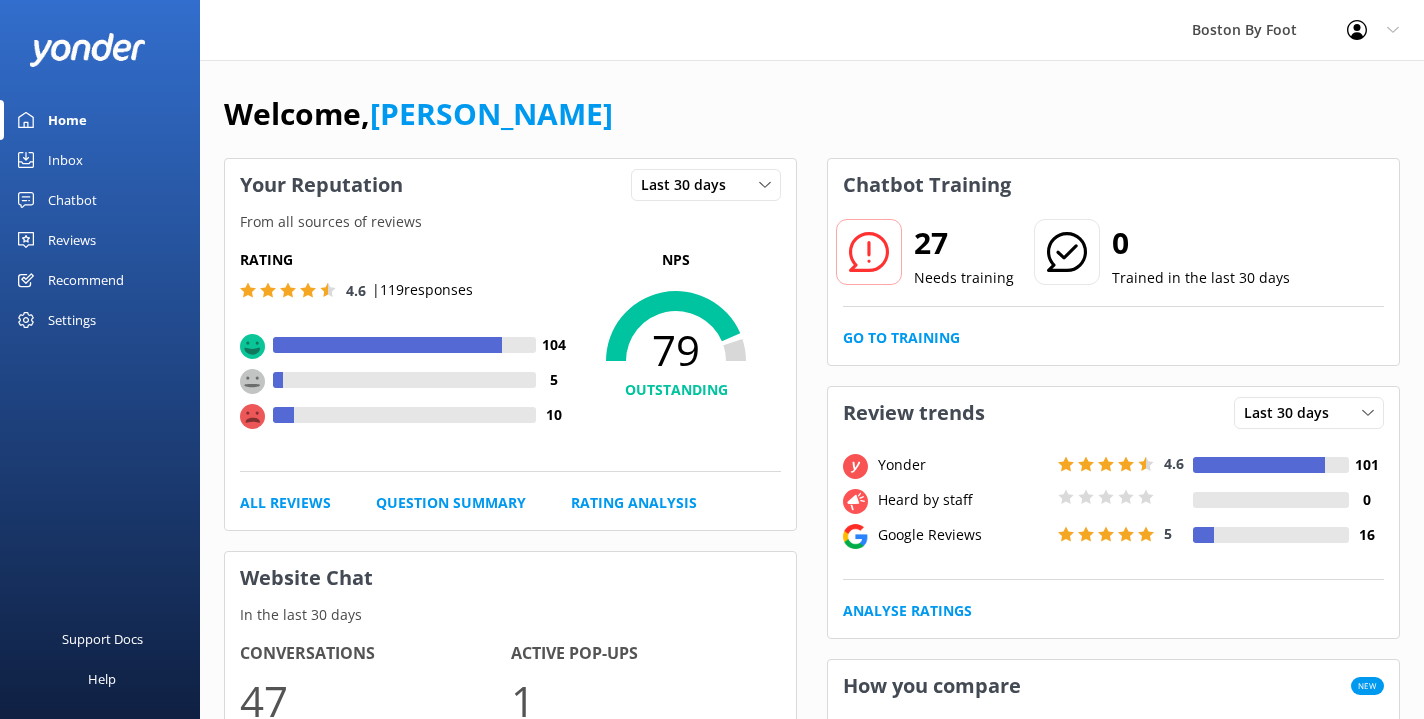 click on "Reviews" at bounding box center [72, 240] 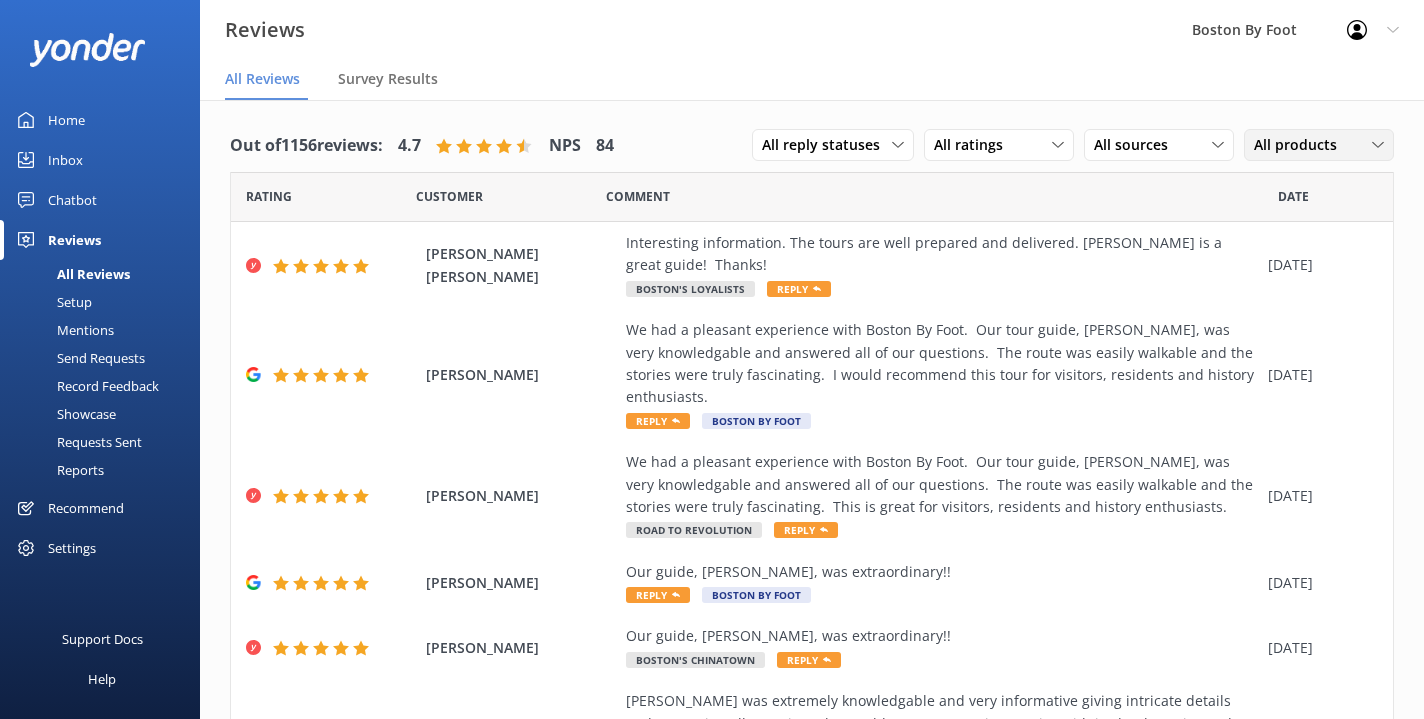 click on "All products" at bounding box center (1319, 145) 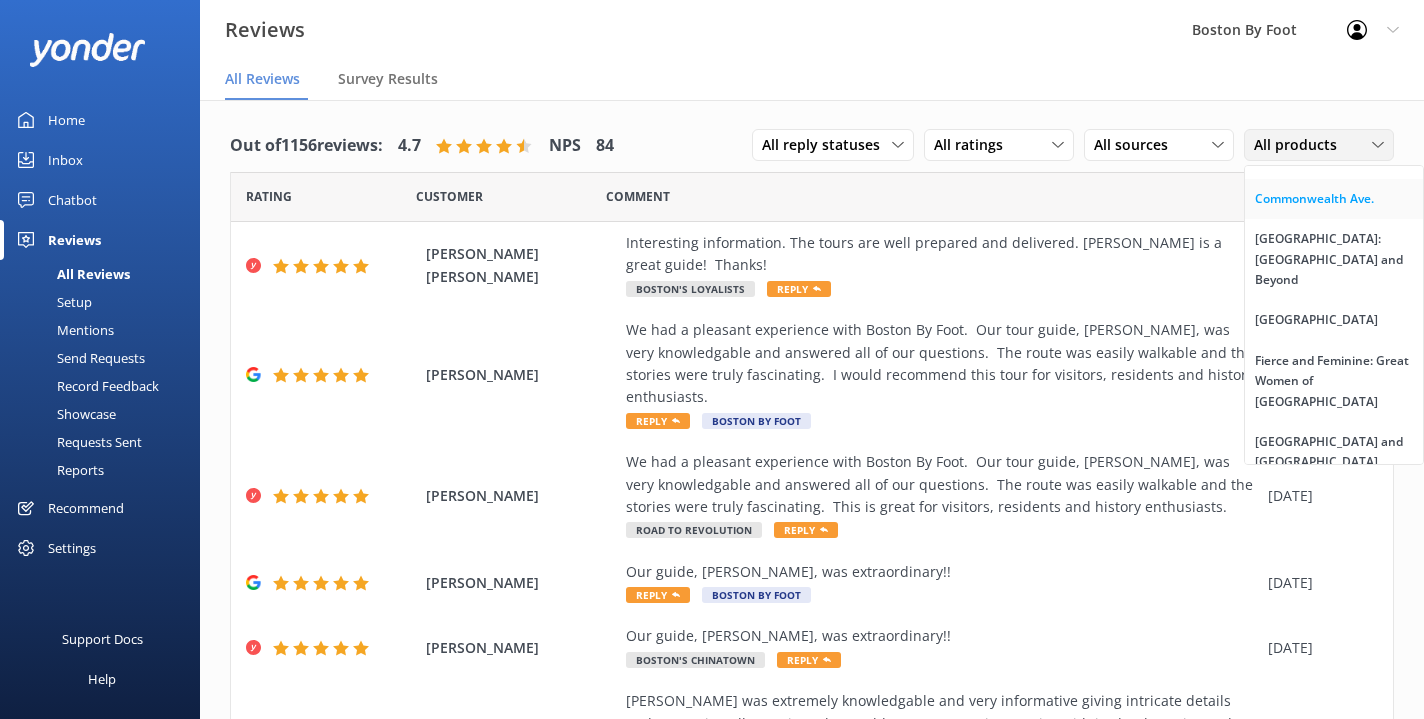 scroll, scrollTop: 1329, scrollLeft: 0, axis: vertical 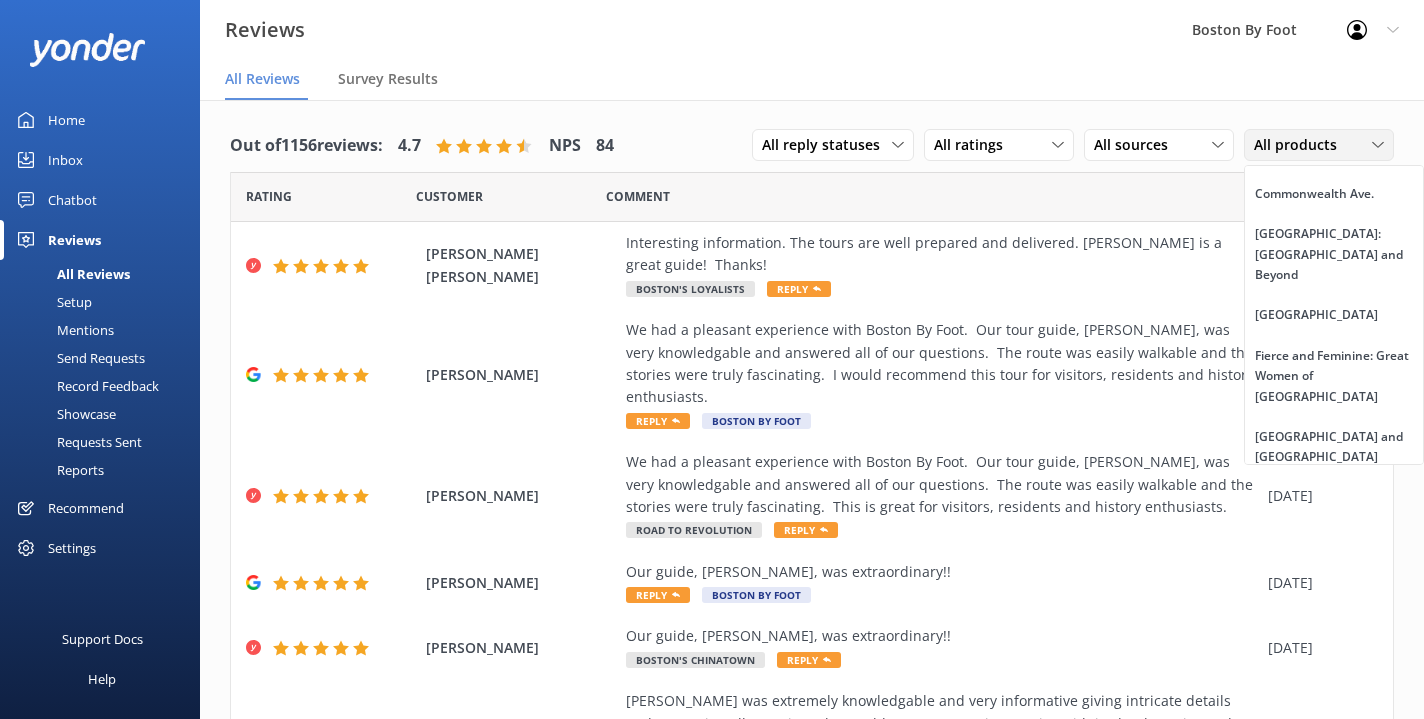 click on "[DEMOGRAPHIC_DATA] [GEOGRAPHIC_DATA]" at bounding box center (1334, 609) 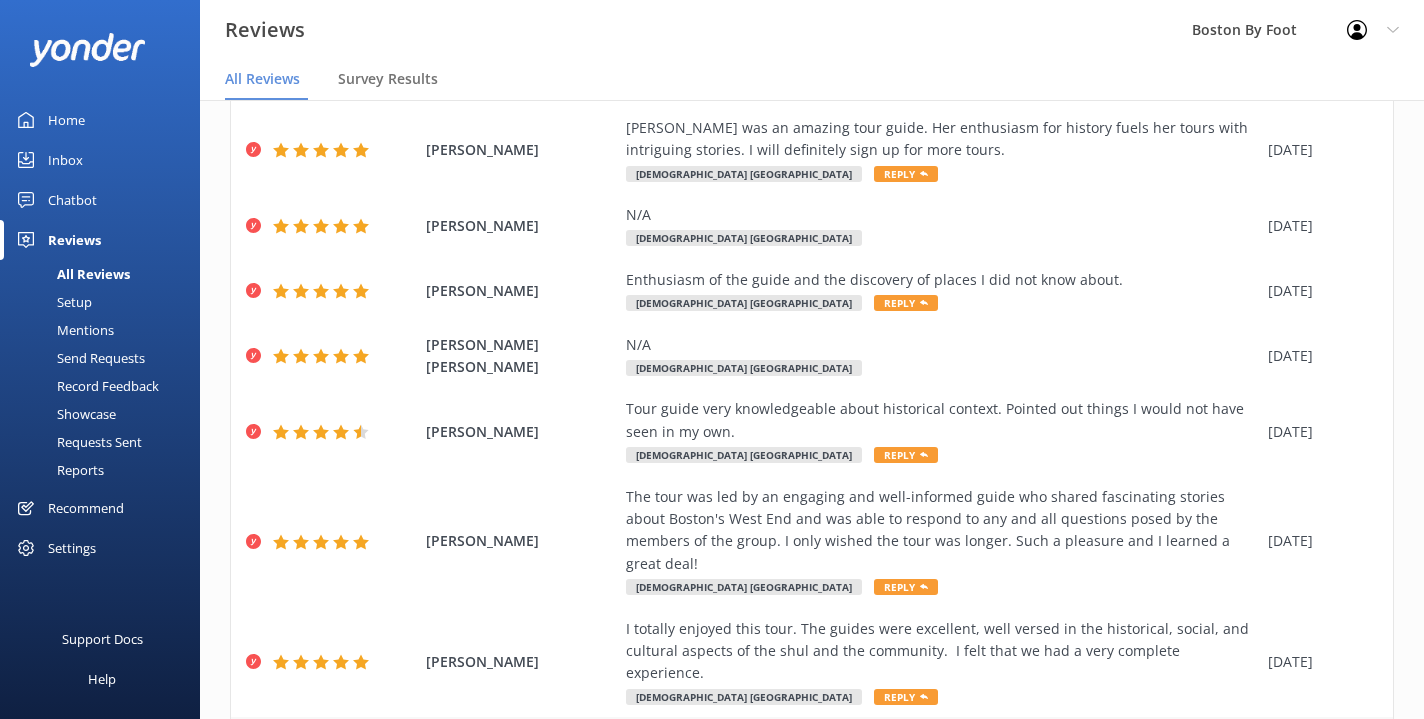 scroll, scrollTop: 429, scrollLeft: 0, axis: vertical 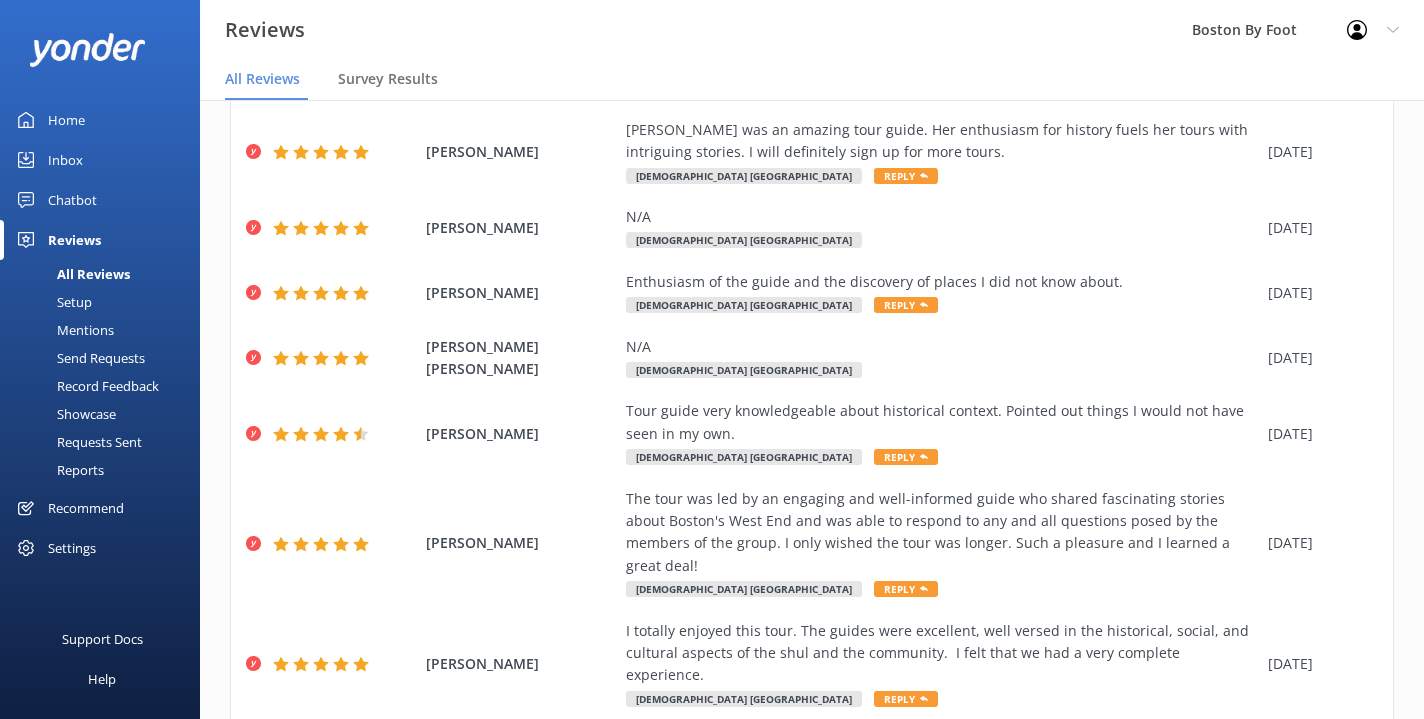 click on "5" at bounding box center (1325, 827) 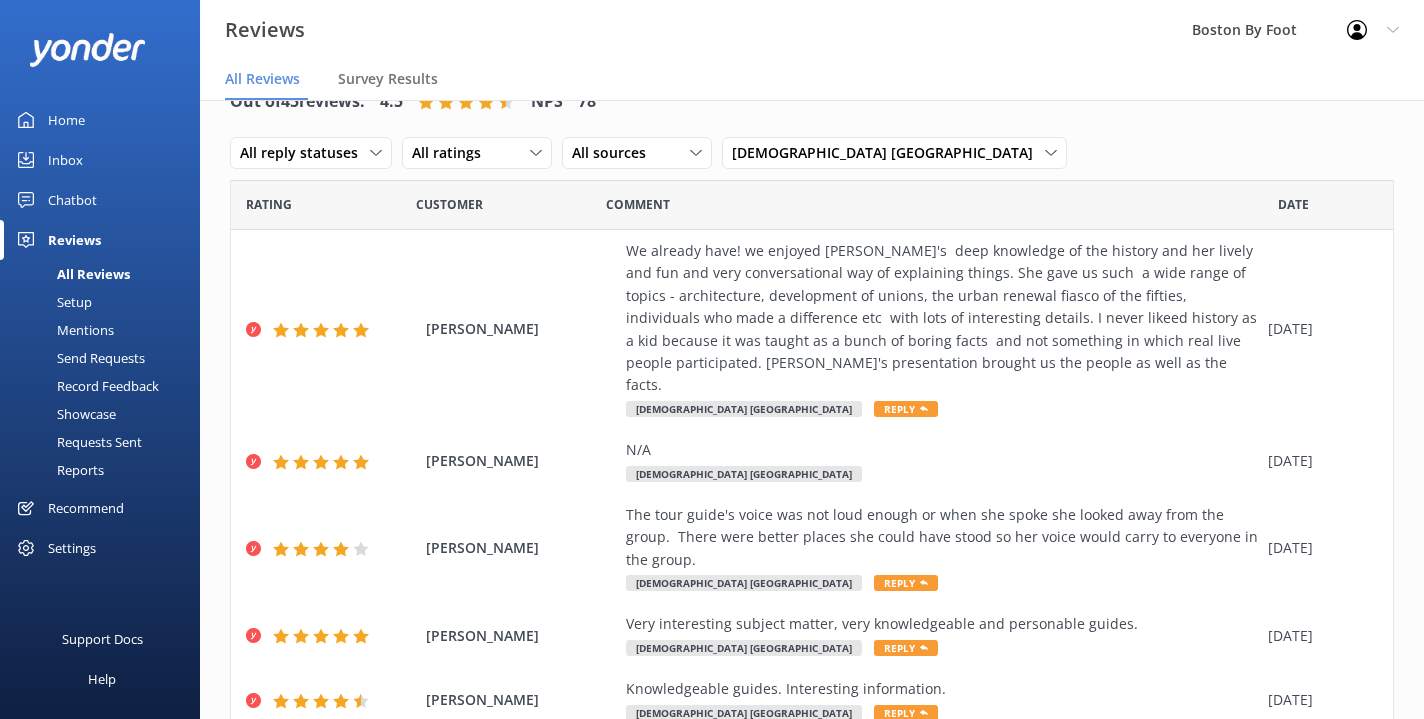 scroll, scrollTop: 43, scrollLeft: 0, axis: vertical 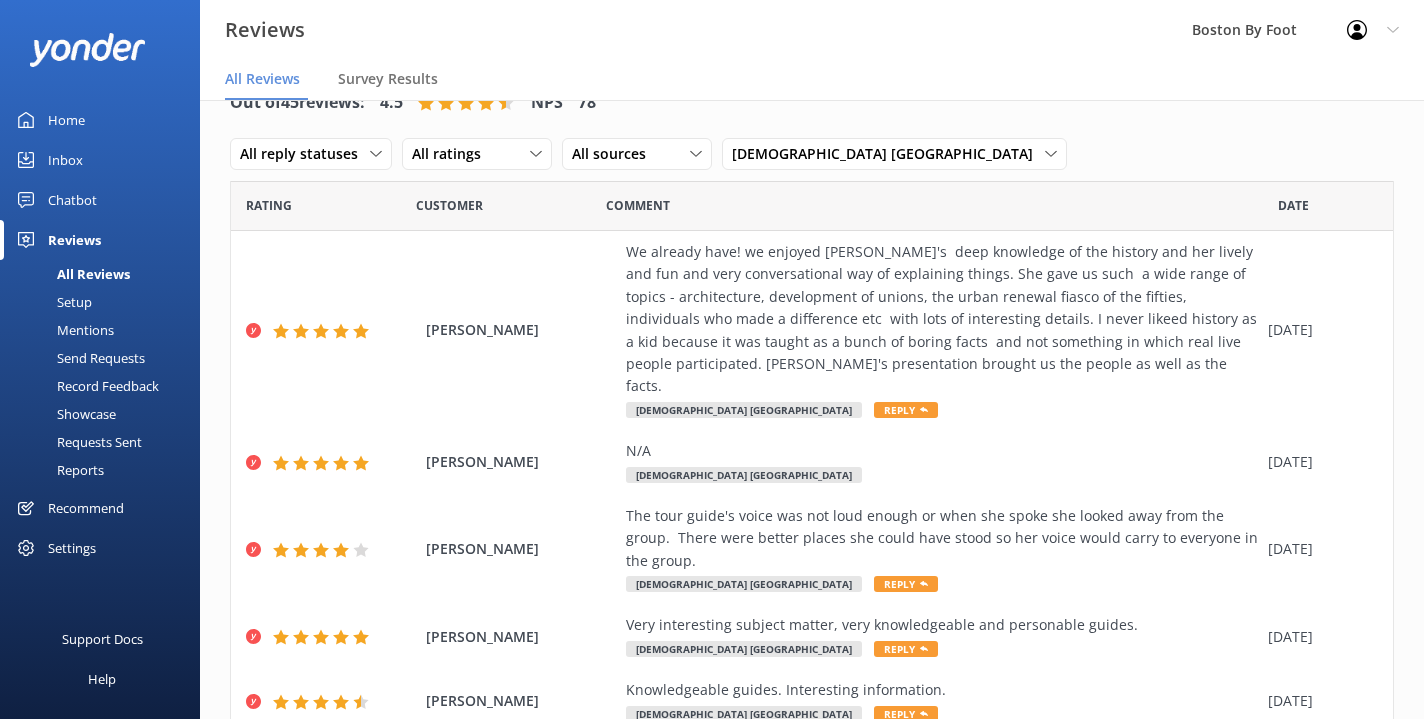 click on "3" at bounding box center [1316, 777] 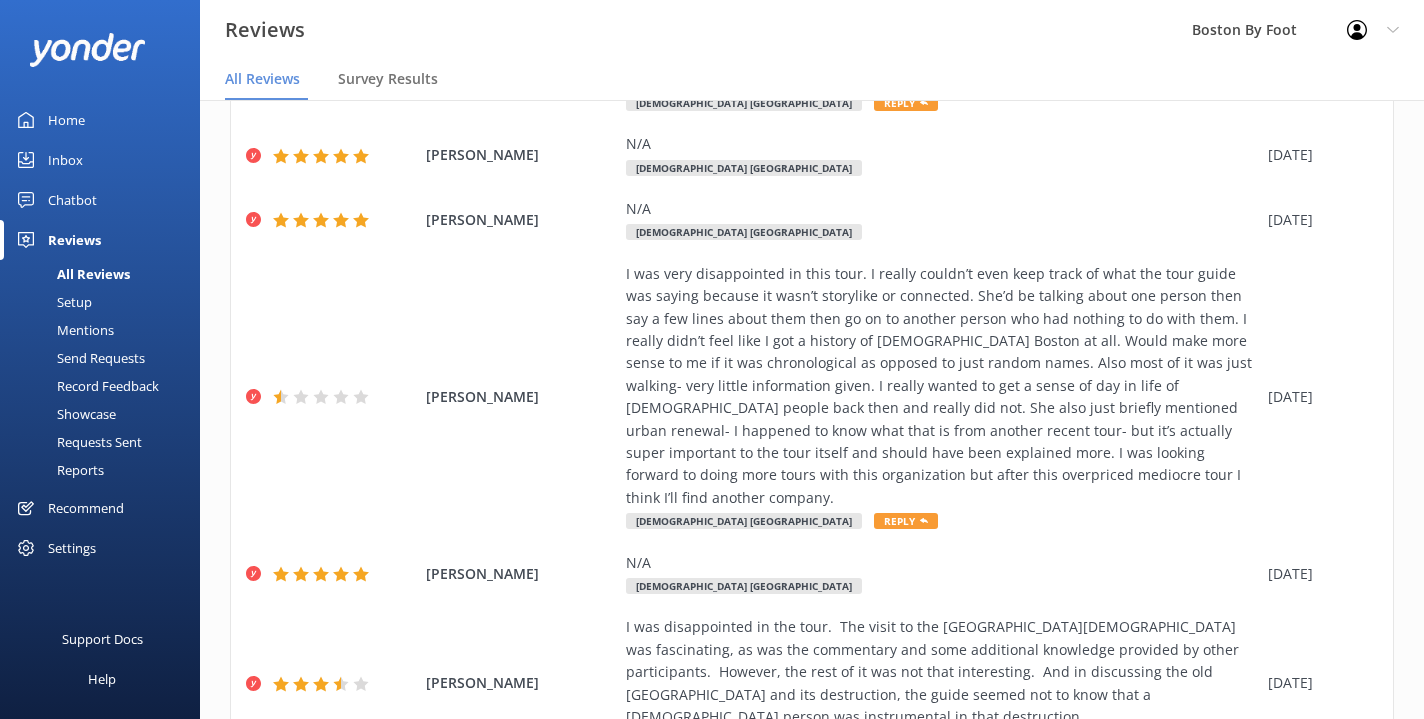 scroll, scrollTop: 495, scrollLeft: 0, axis: vertical 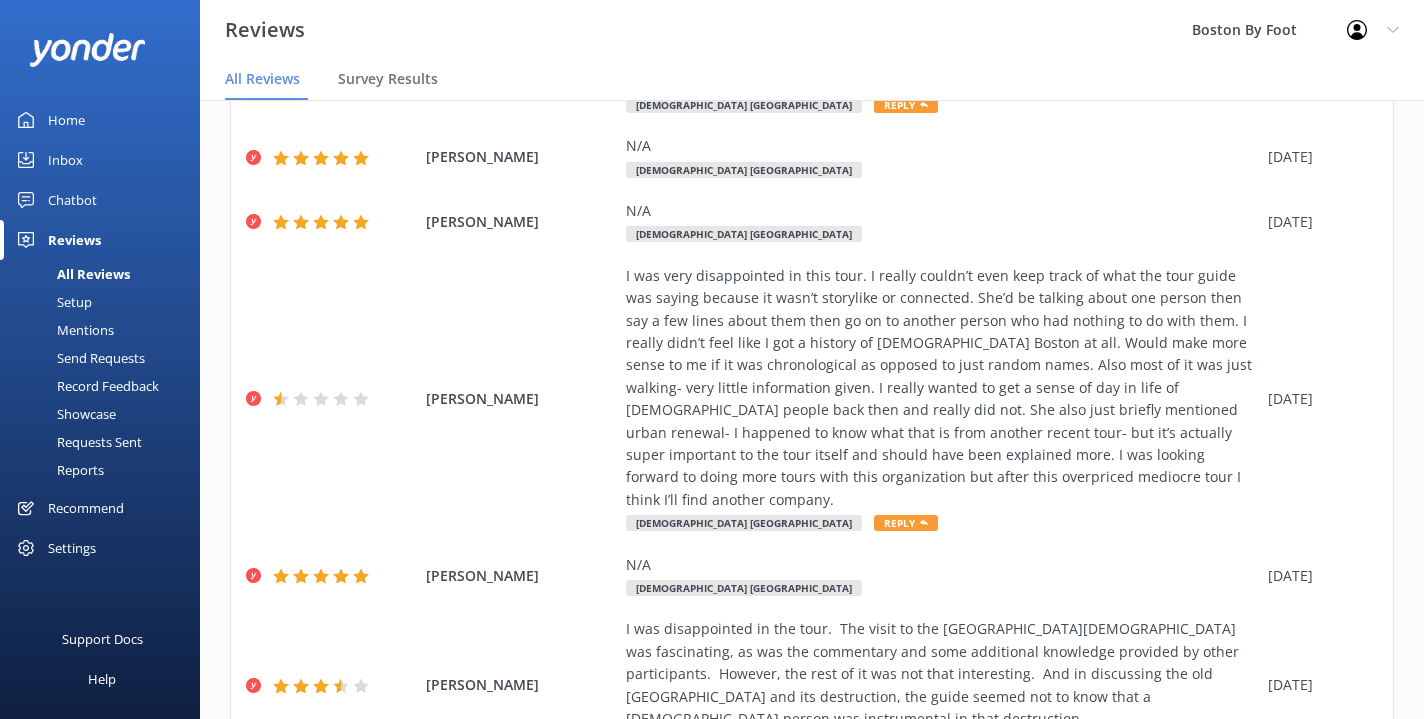 click on "2" at bounding box center (1244, 806) 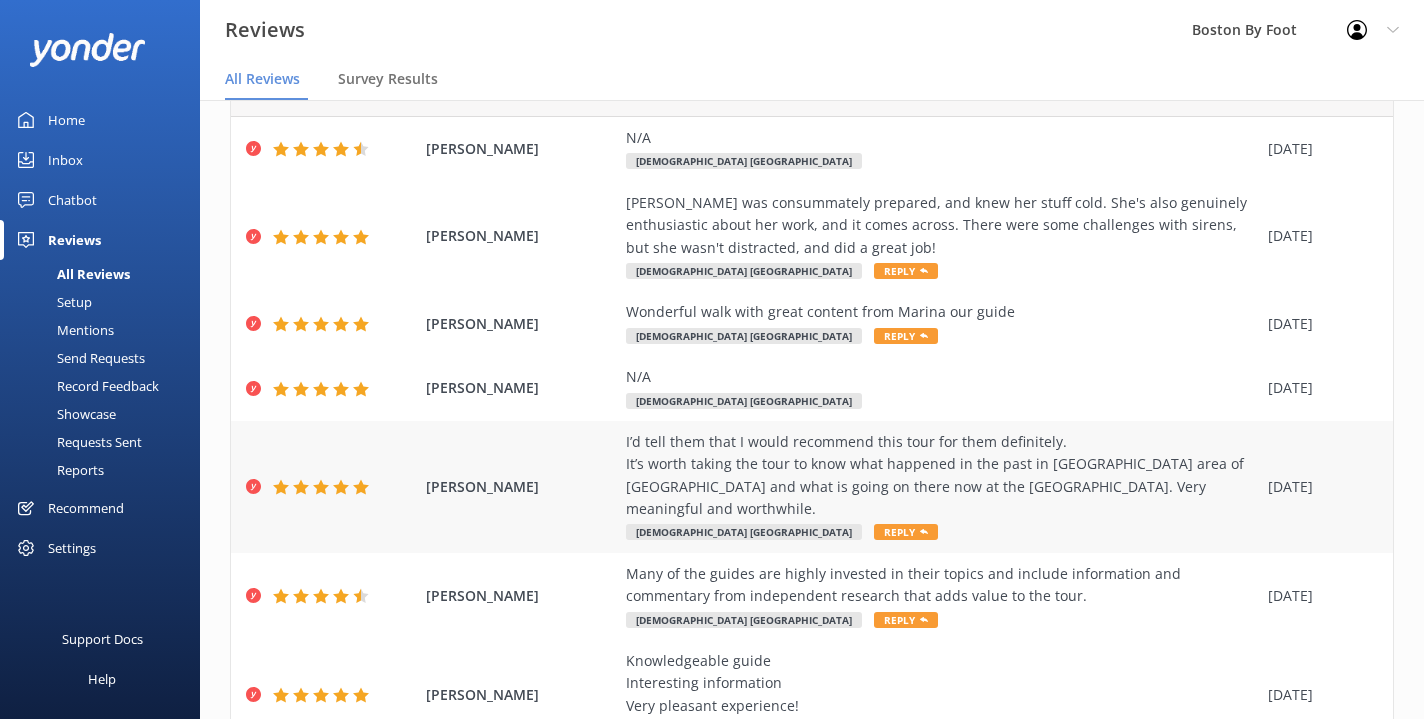 scroll, scrollTop: 158, scrollLeft: 0, axis: vertical 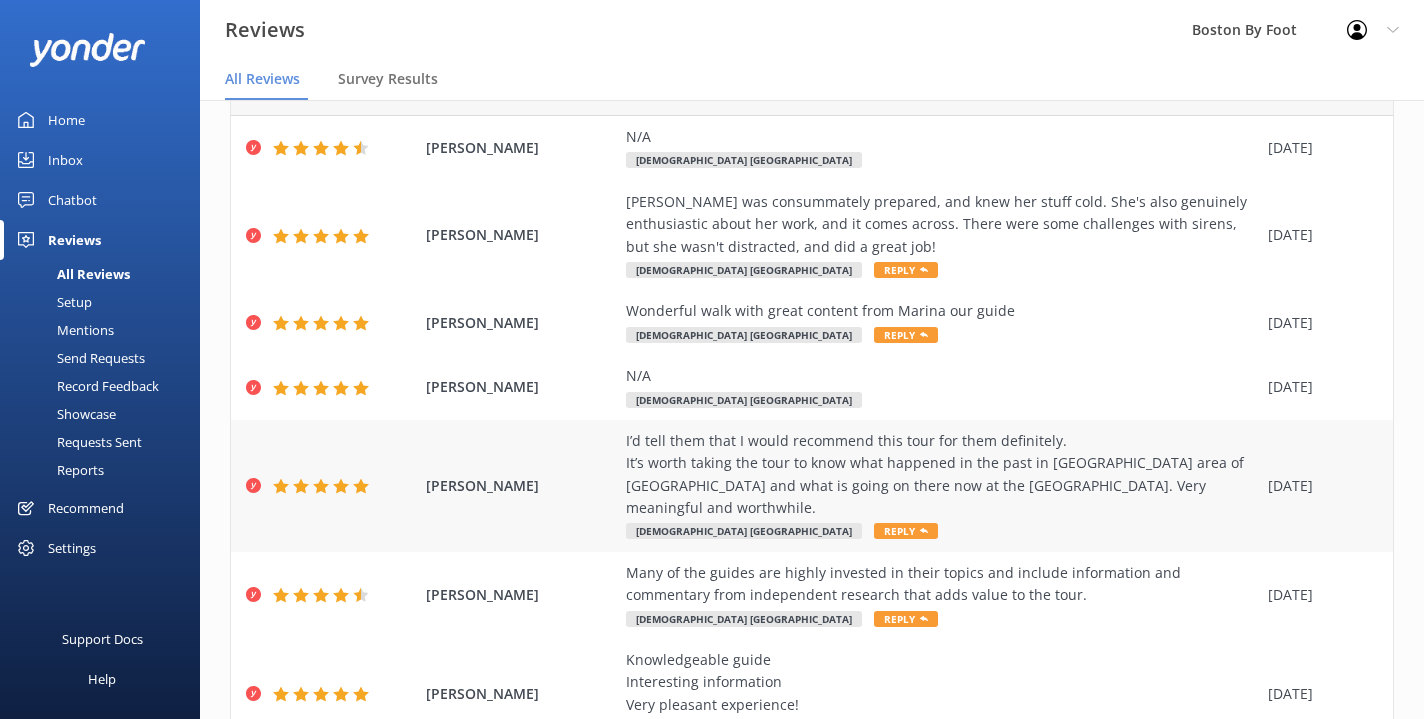 click on "I’d tell them that I would recommend this tour for them definitely.
It’s worth taking the tour to know what happened in the past in [GEOGRAPHIC_DATA] area of [GEOGRAPHIC_DATA] and what is going on there now at the [GEOGRAPHIC_DATA]. Very meaningful and worthwhile." at bounding box center (942, 475) 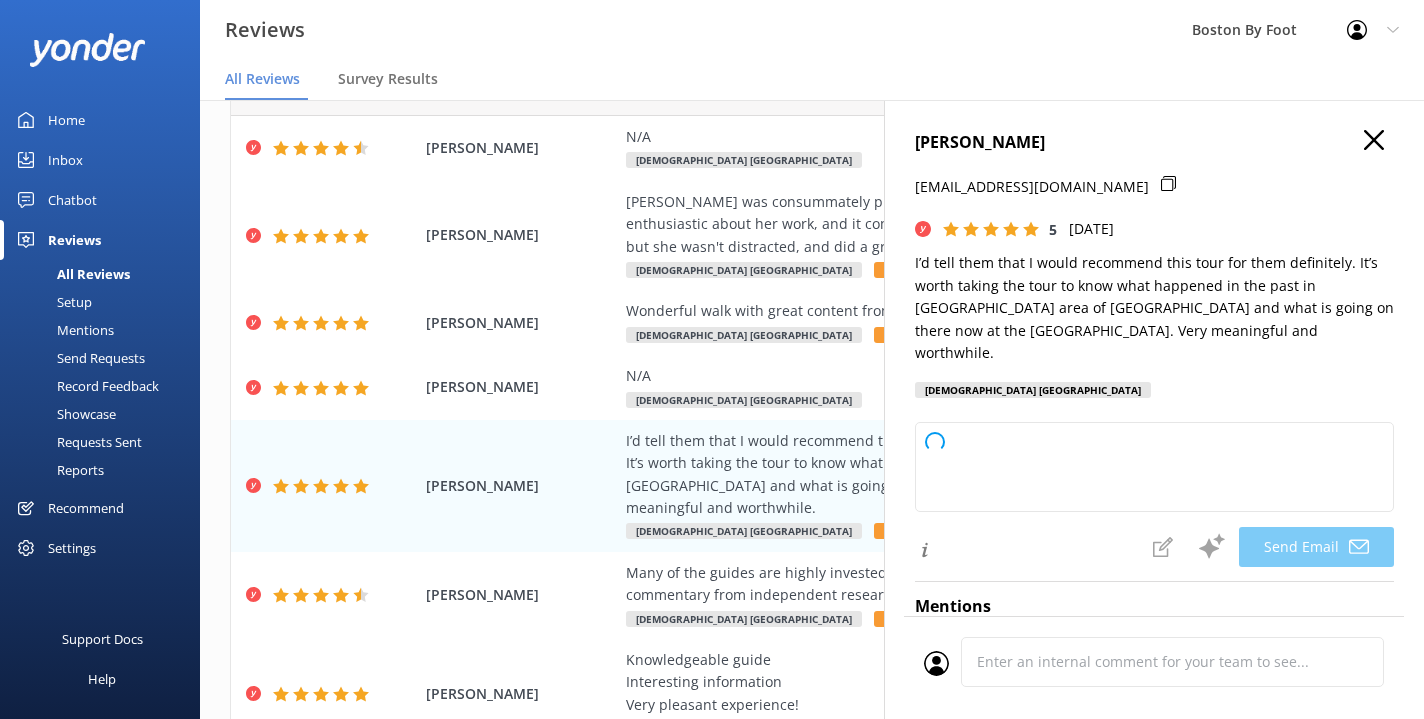 type on "Thank you so much, [PERSON_NAME]! We’re delighted to hear you found the tour meaningful and worthwhile. We appreciate your recommendation and hope to welcome you again soon!" 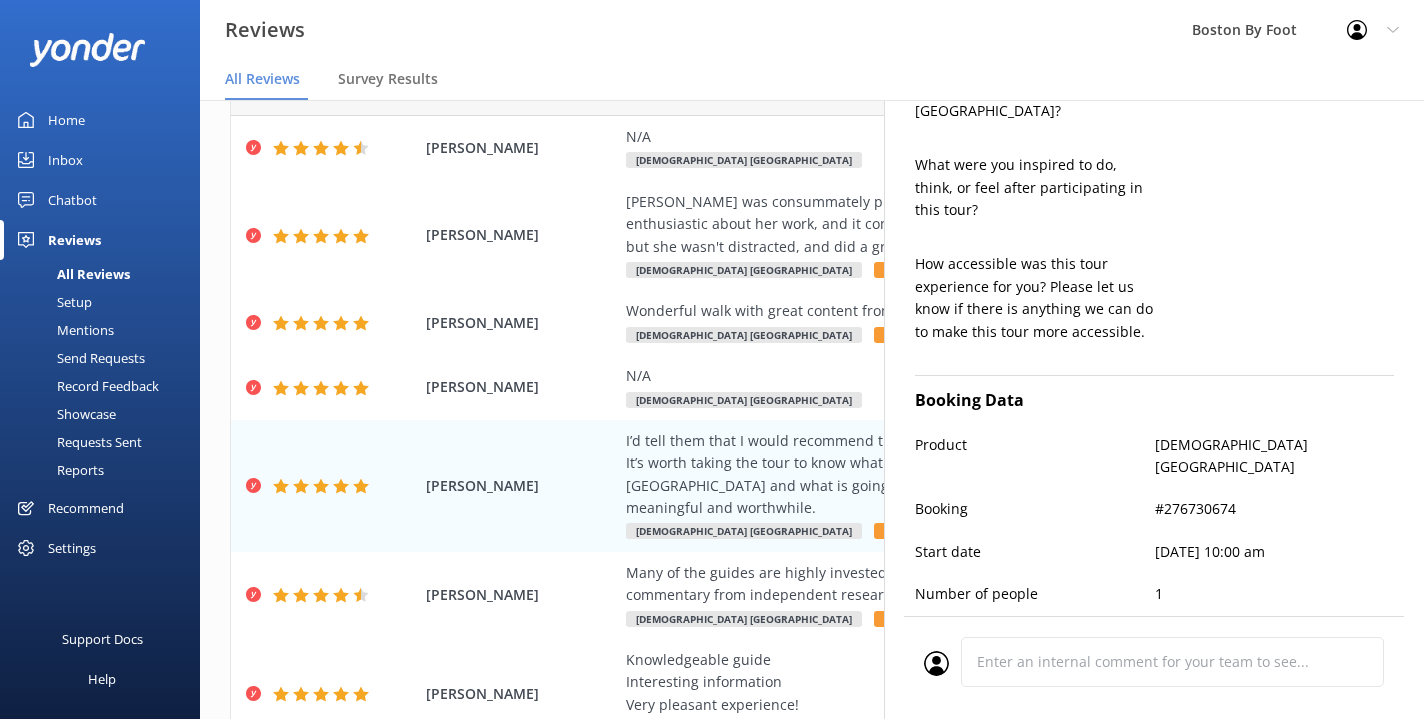 scroll, scrollTop: 804, scrollLeft: 0, axis: vertical 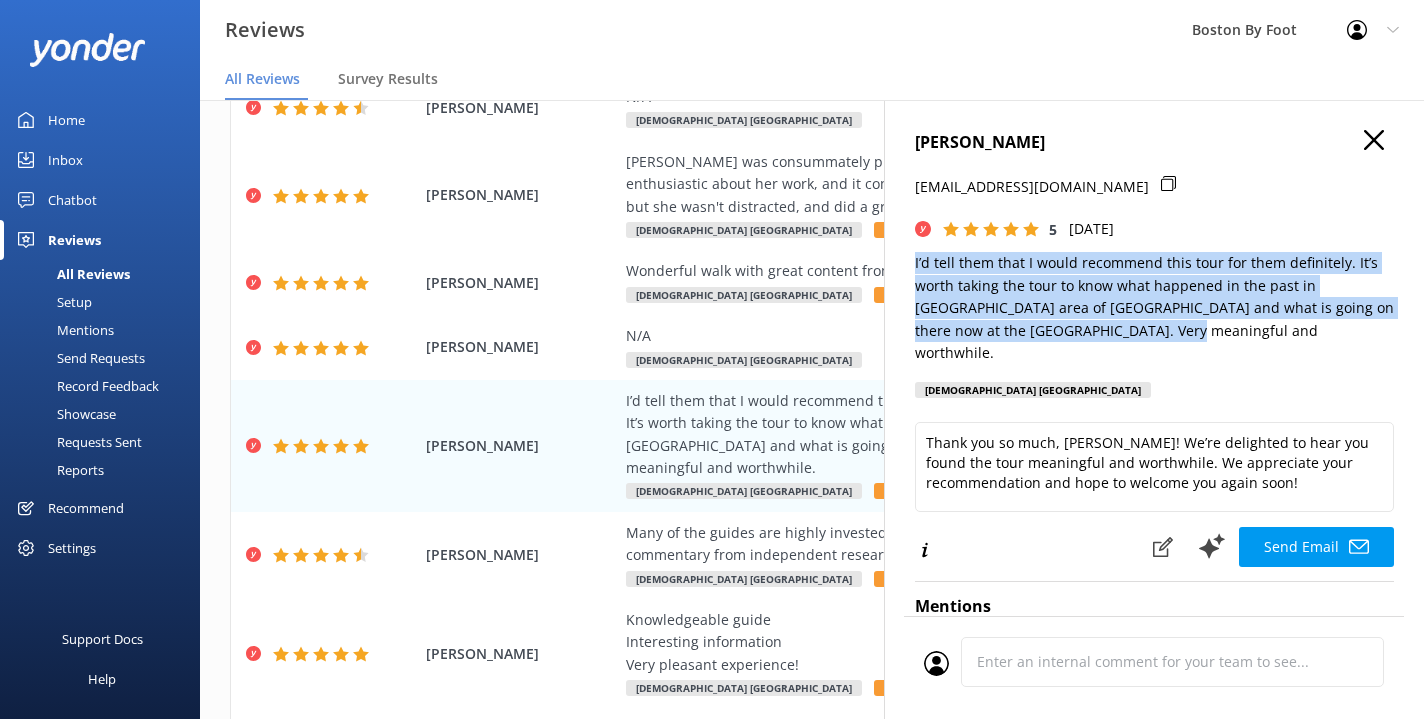 drag, startPoint x: 1117, startPoint y: 326, endPoint x: 913, endPoint y: 262, distance: 213.80365 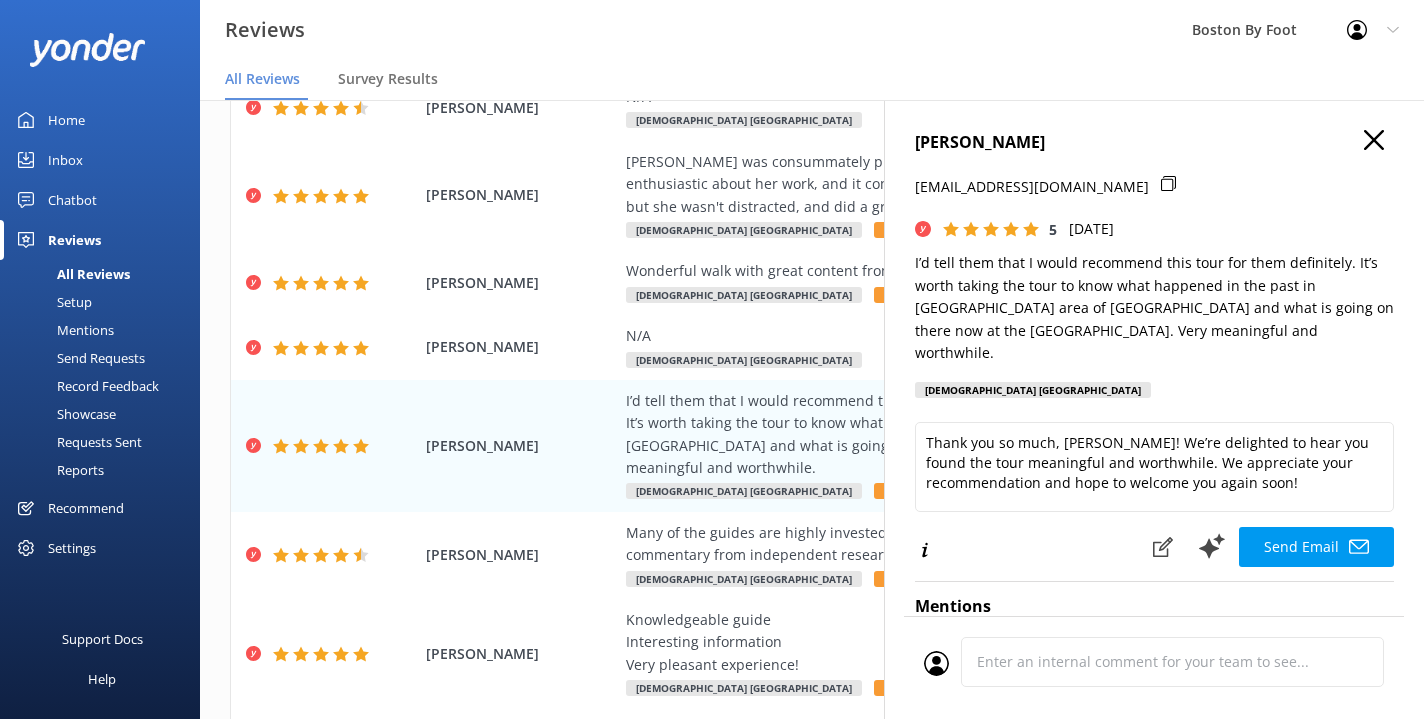 click 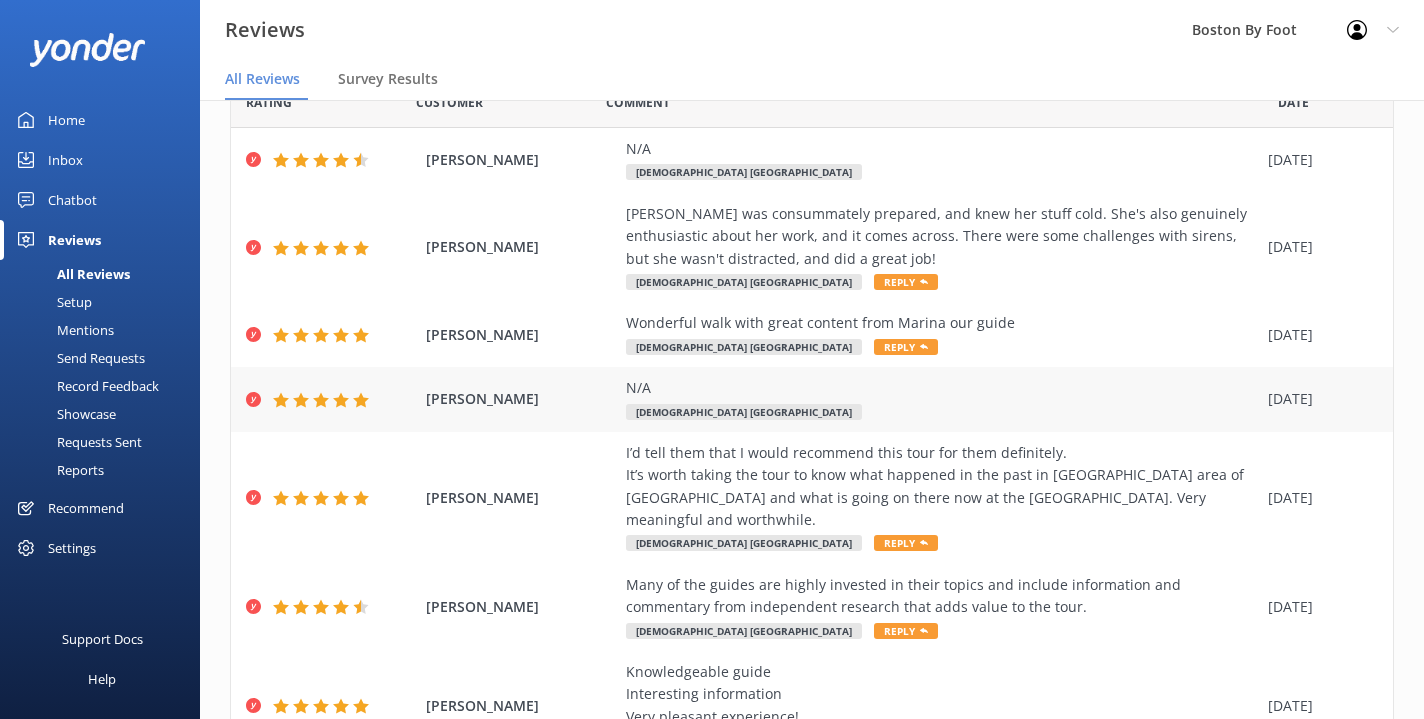 scroll, scrollTop: 93, scrollLeft: 0, axis: vertical 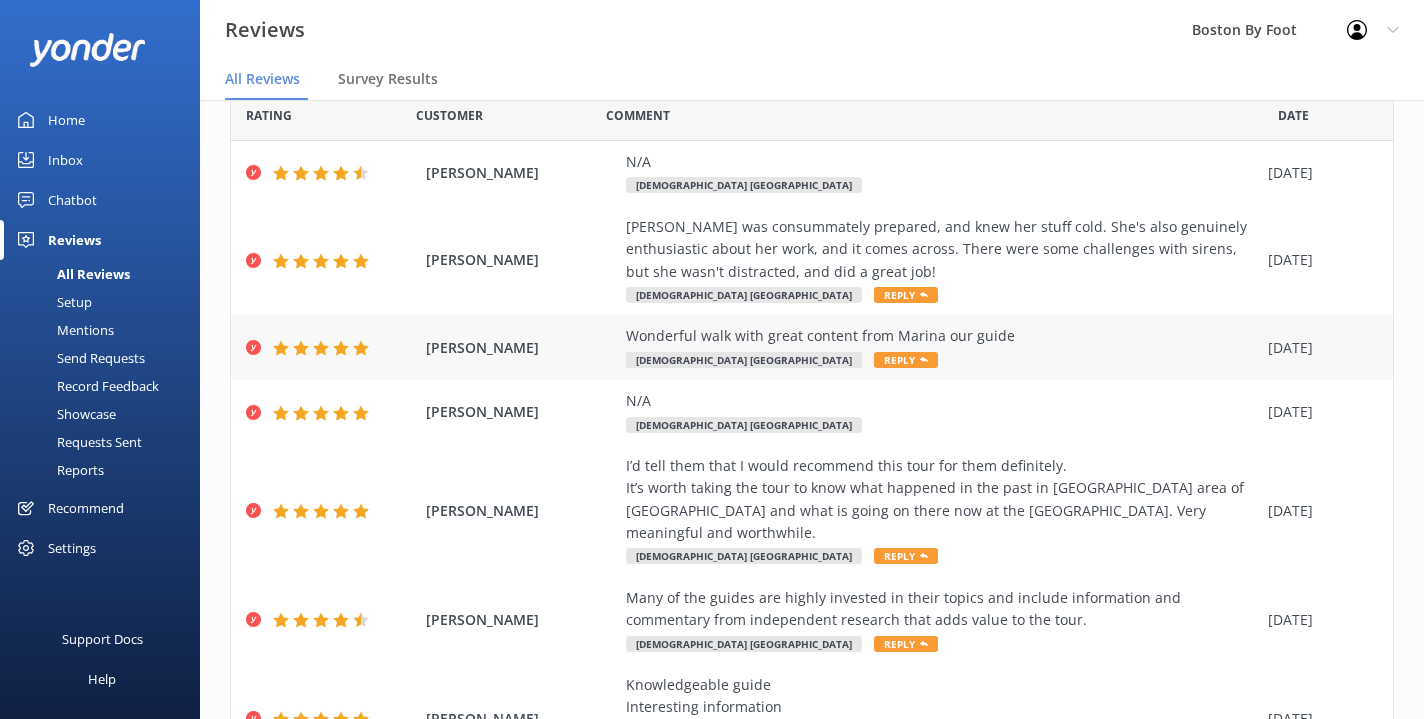 click on "Wonderful walk with great content from Marina our guide" at bounding box center [942, 336] 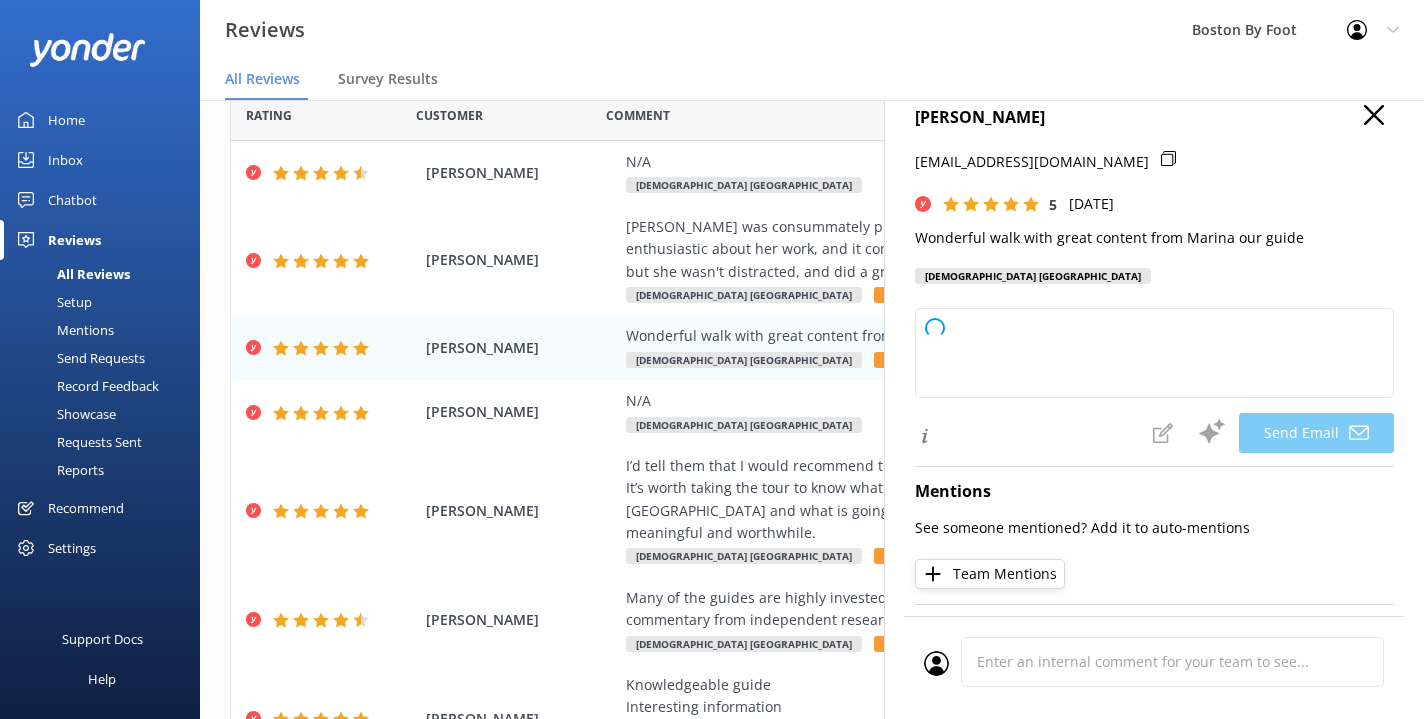 type on "Thank you so much, [PERSON_NAME]! We're delighted to hear you enjoyed your walk with [PERSON_NAME] and found the content engaging. We hope to welcome you on another tour soon!" 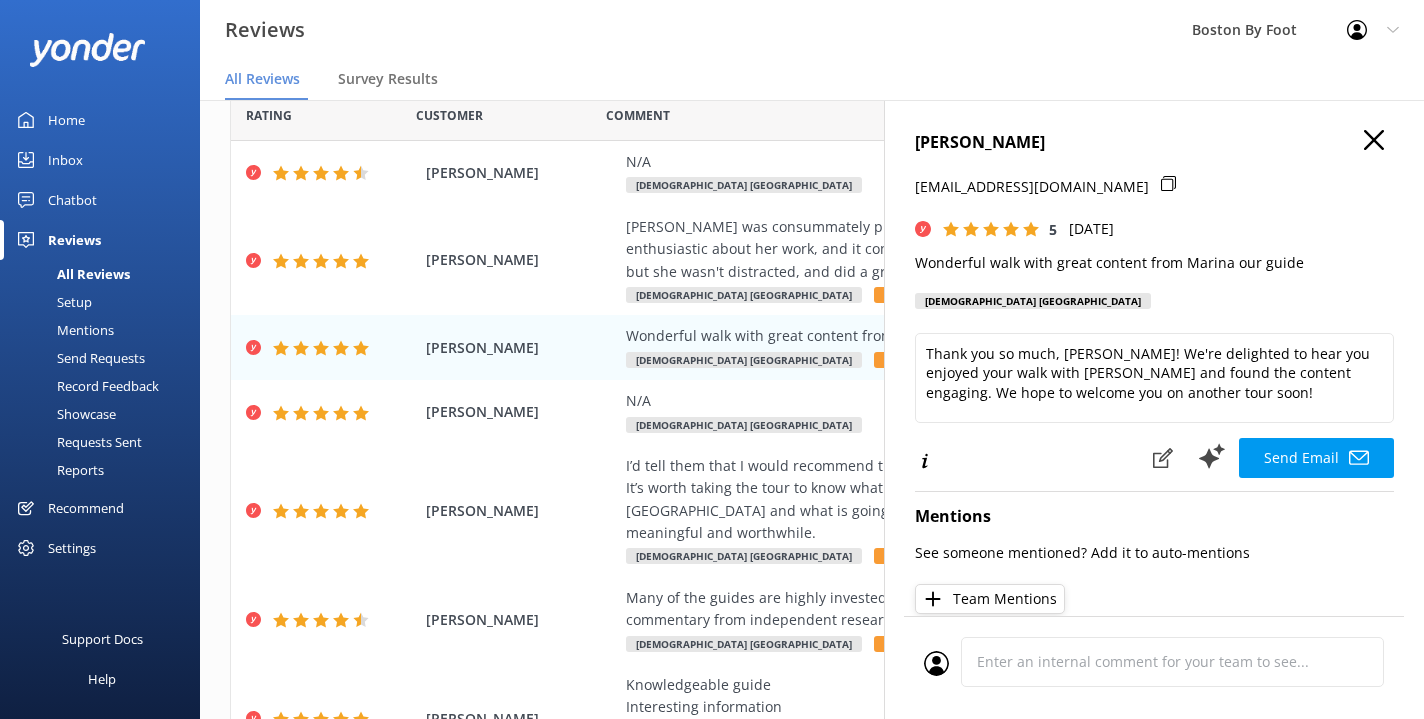 scroll, scrollTop: -1, scrollLeft: 0, axis: vertical 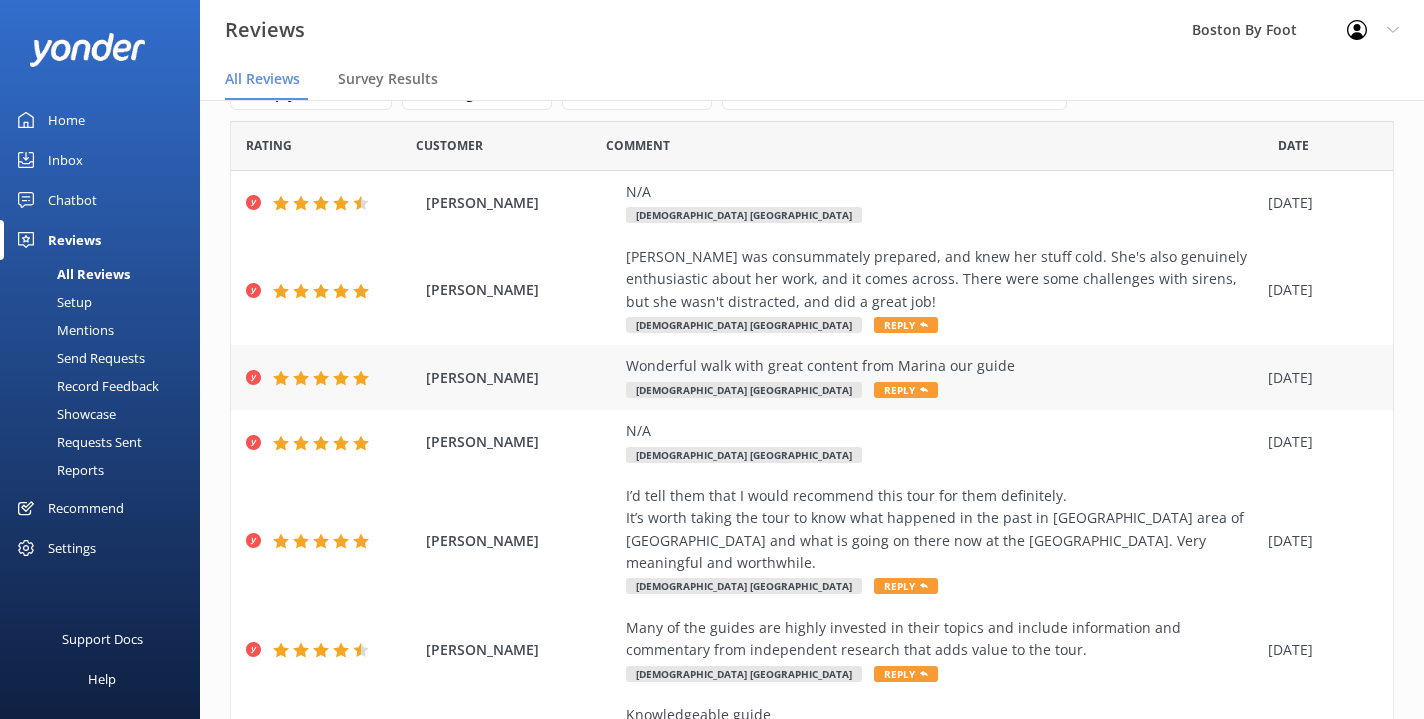 click on "Wonderful walk with great content from Marina our guide [DEMOGRAPHIC_DATA] [GEOGRAPHIC_DATA] Reply" at bounding box center (942, 377) 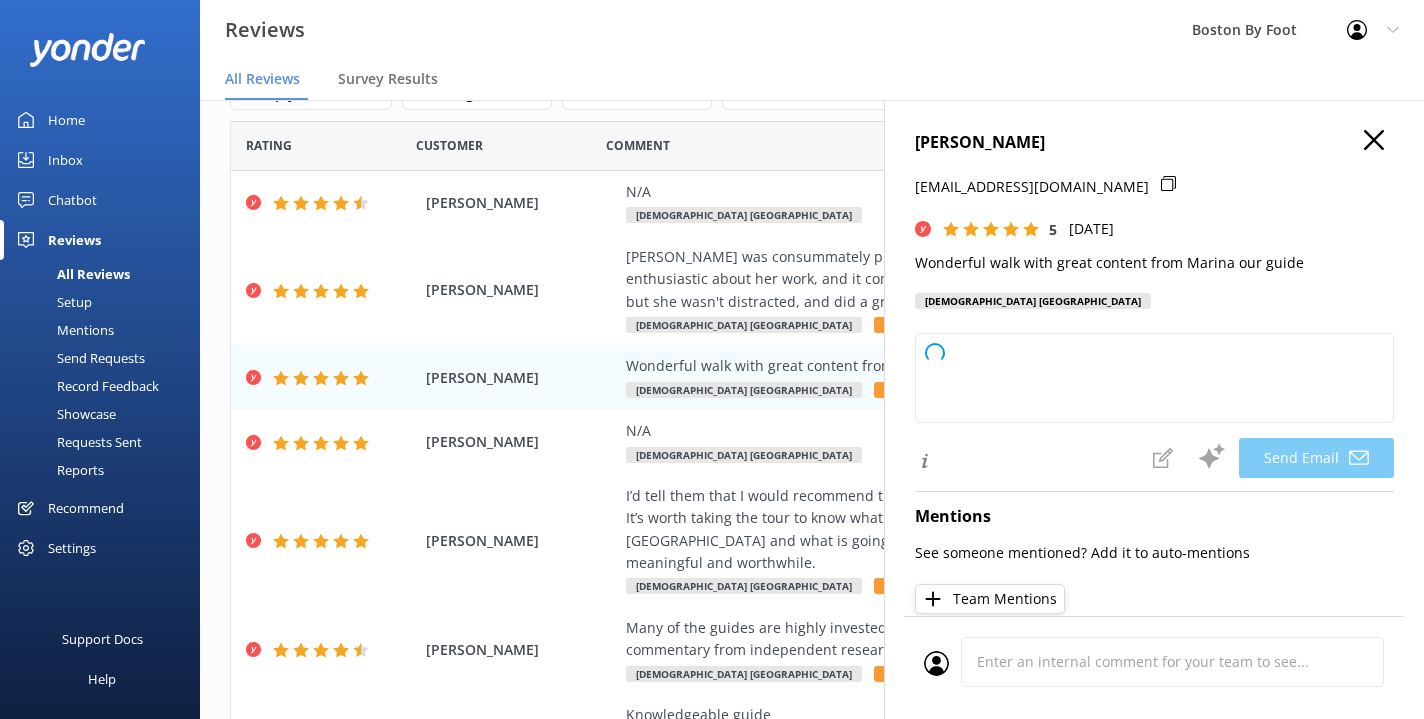 type on "Thank you so much, [PERSON_NAME]! We're delighted you enjoyed your walk with [PERSON_NAME] and found the content engaging. We hope to welcome you again soon!" 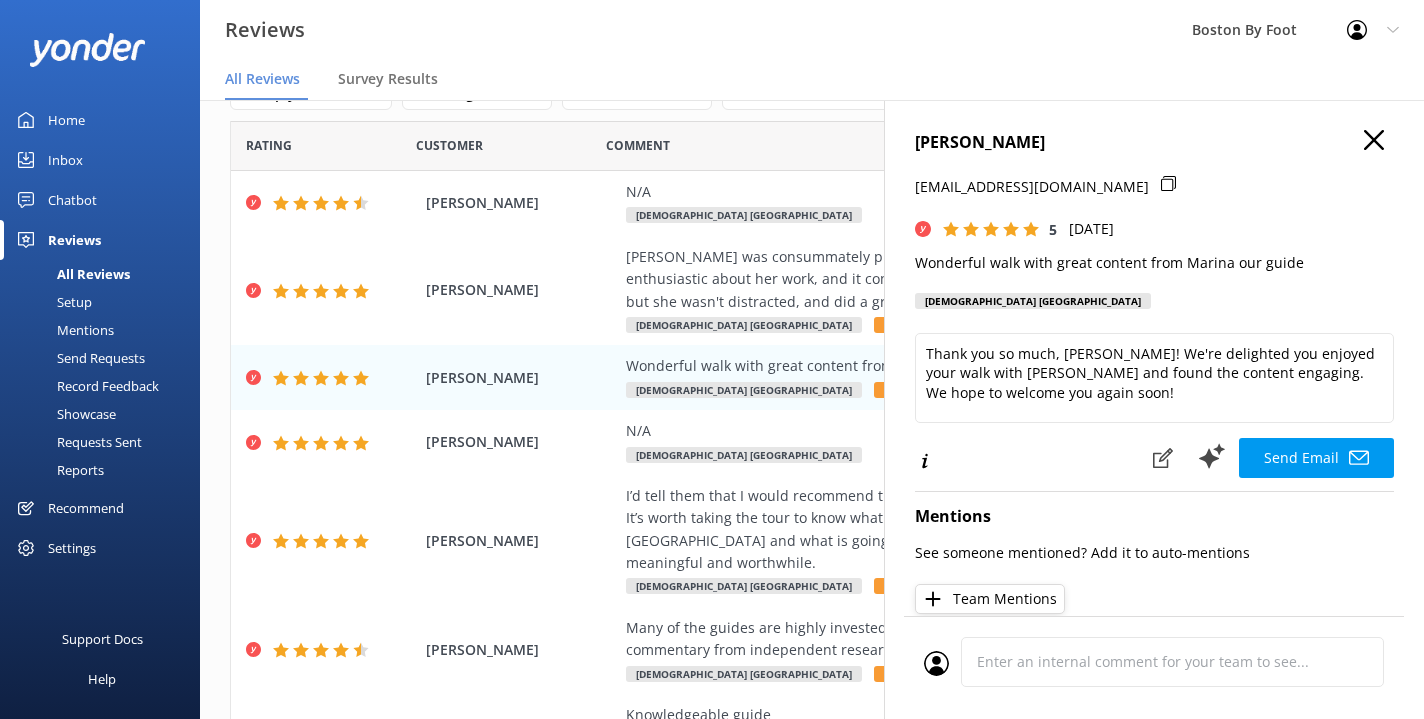 scroll, scrollTop: 0, scrollLeft: 0, axis: both 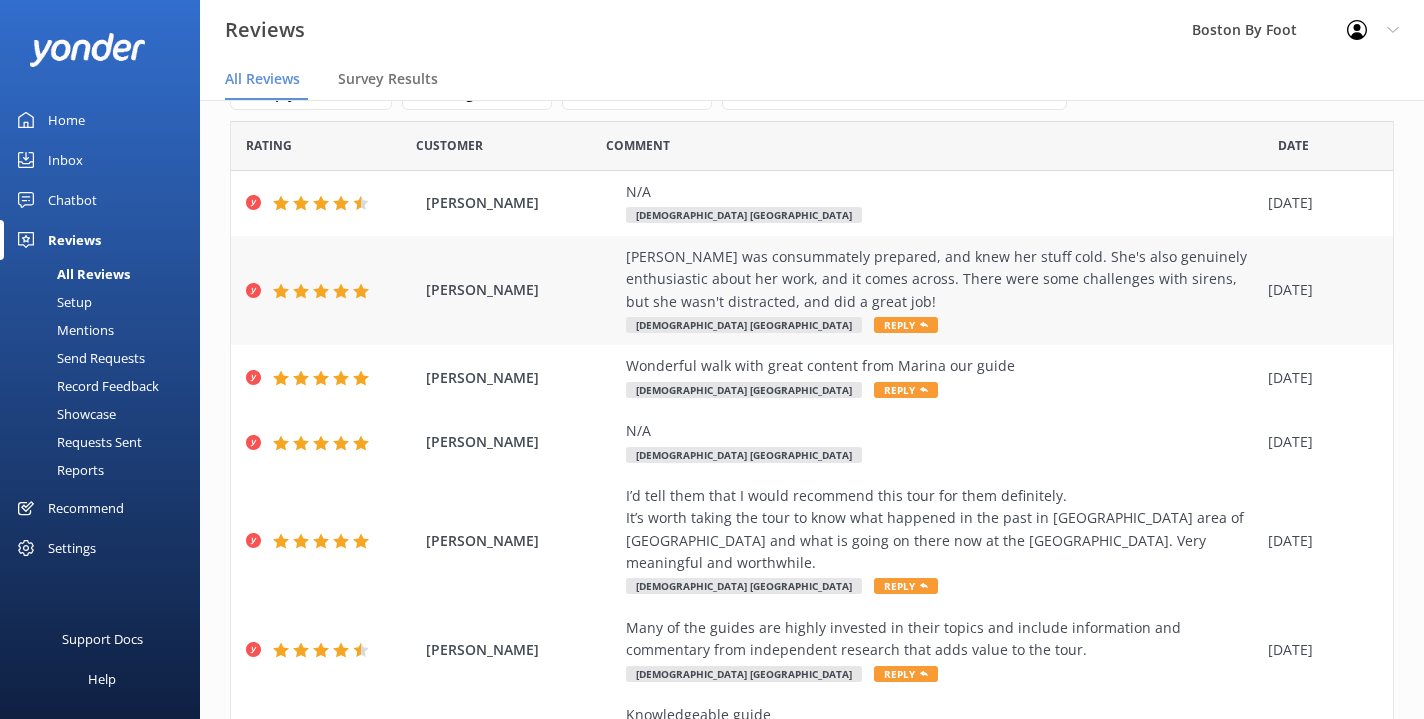 click on "[PERSON_NAME] was consummately prepared, and knew her stuff cold. She's also genuinely enthusiastic about her work, and it comes across. There were some challenges with sirens, but she wasn't distracted, and did a great job!" at bounding box center (942, 279) 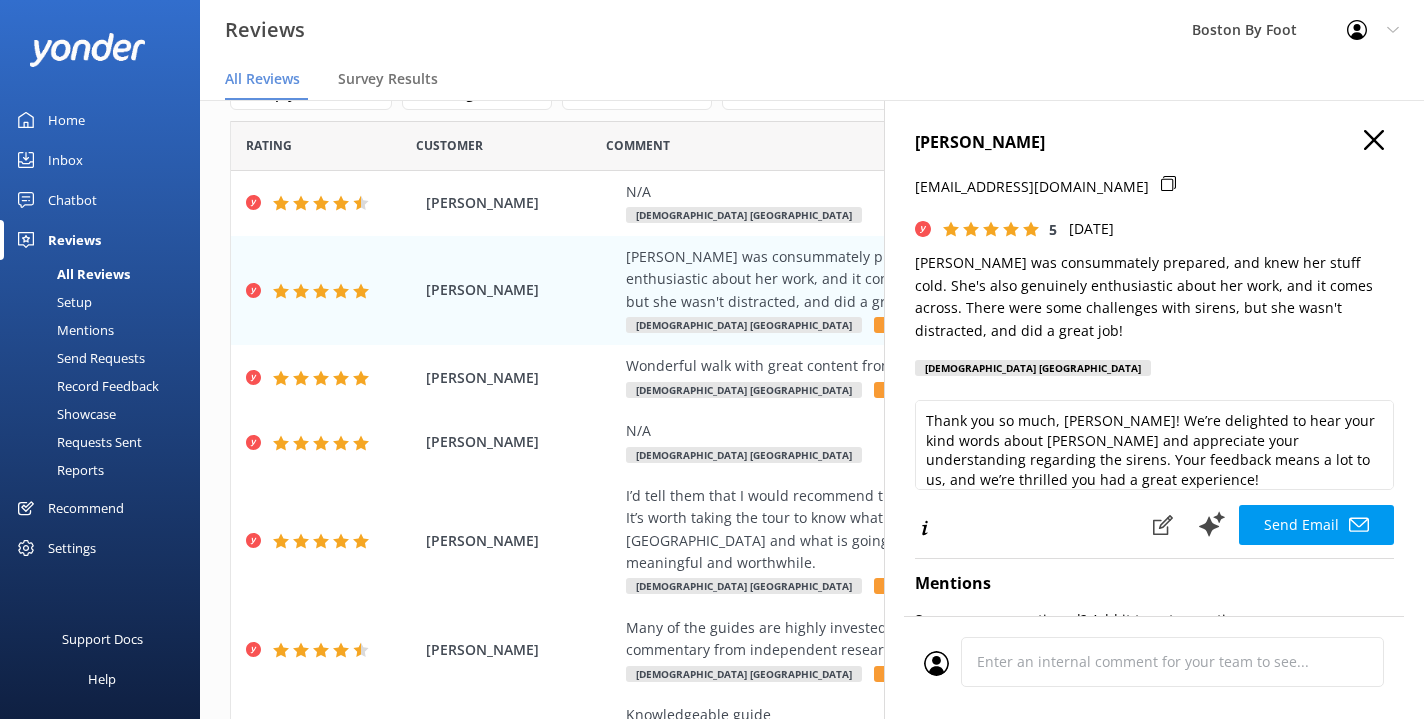 type on "Thank you so much, [PERSON_NAME]! We’re delighted to hear your kind words about [PERSON_NAME] and appreciate your understanding regarding the sirens. Your feedback means a lot to us, and we’re thrilled you had a great experience!" 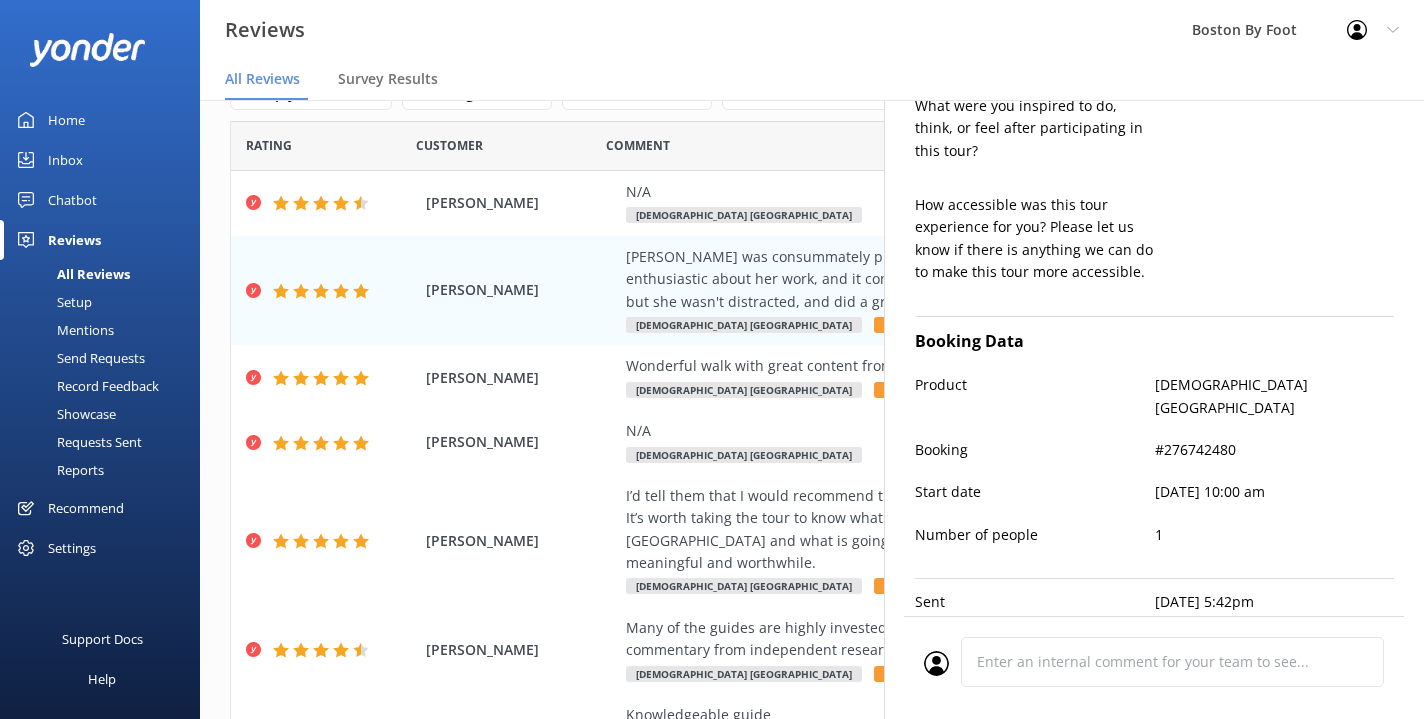 scroll, scrollTop: 804, scrollLeft: 0, axis: vertical 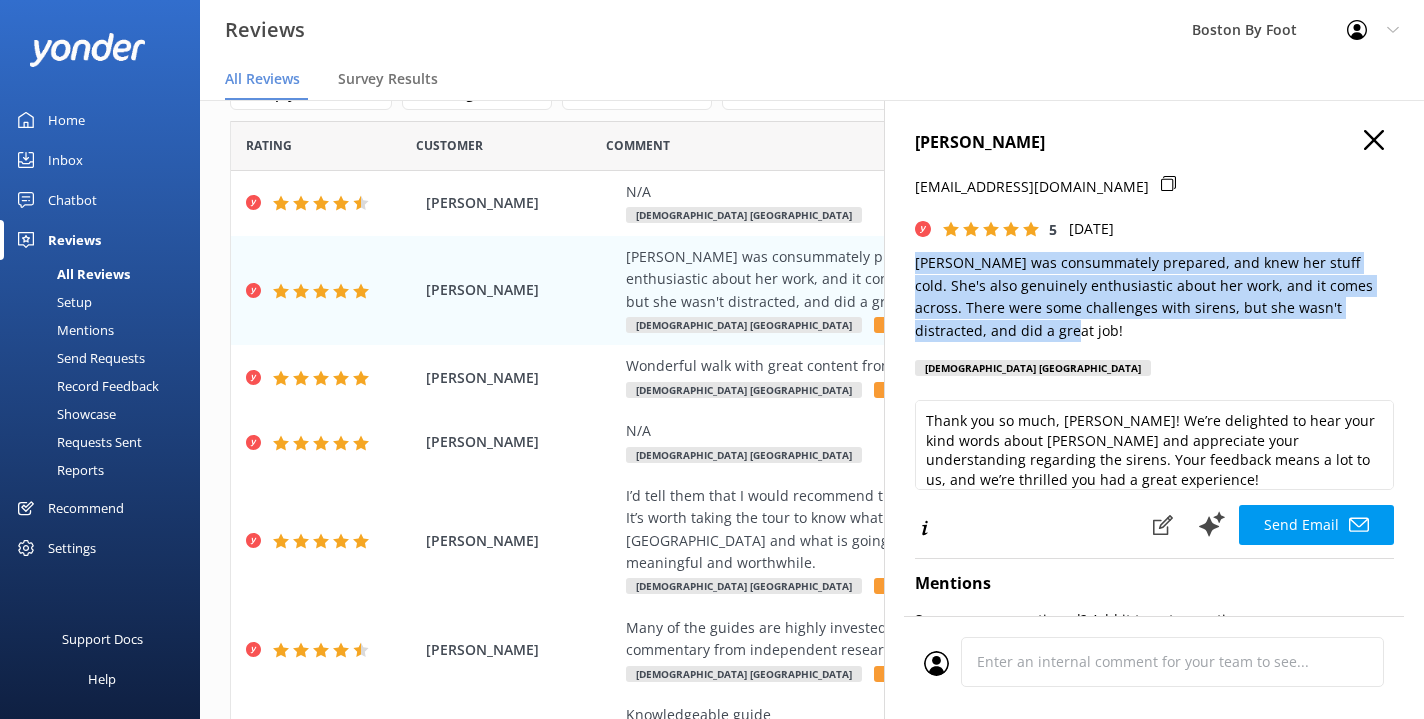 drag, startPoint x: 958, startPoint y: 322, endPoint x: 906, endPoint y: 266, distance: 76.41989 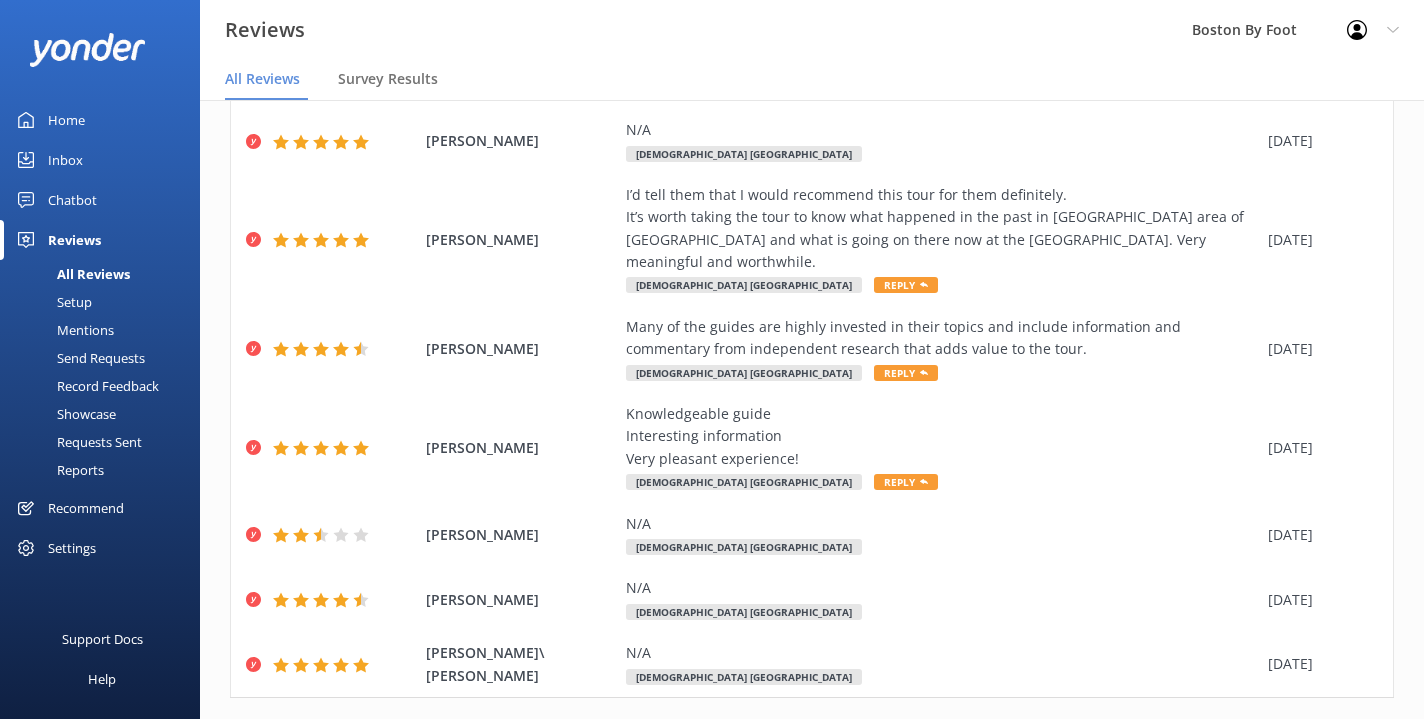 scroll, scrollTop: 363, scrollLeft: 0, axis: vertical 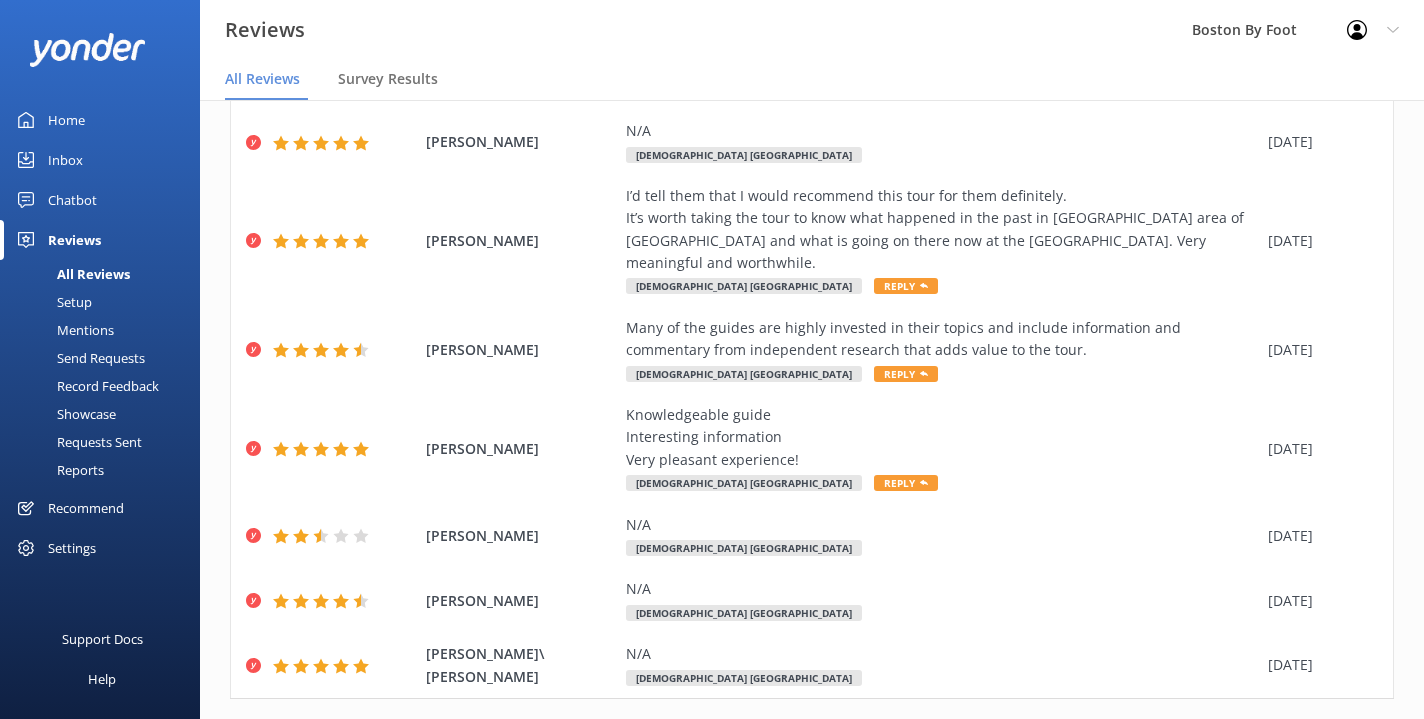 click on "1" at bounding box center [1217, 741] 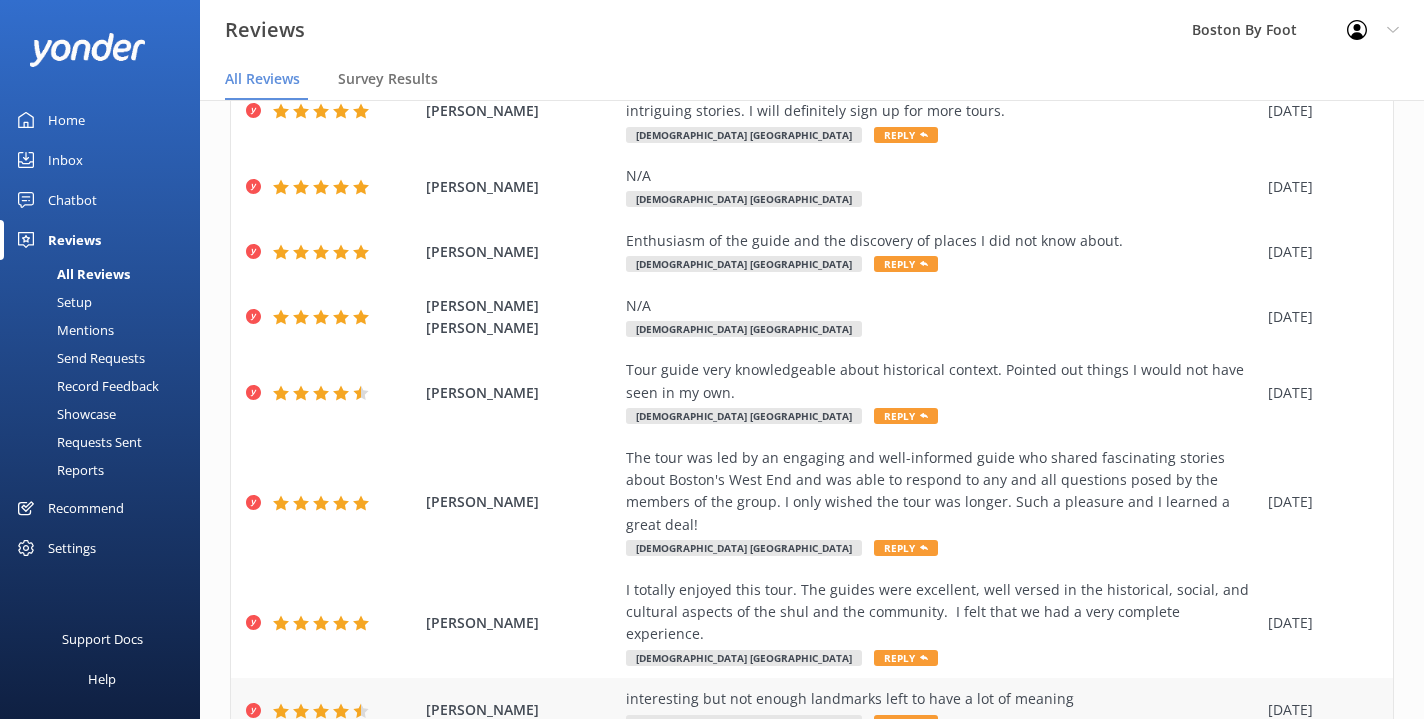 scroll, scrollTop: 429, scrollLeft: 0, axis: vertical 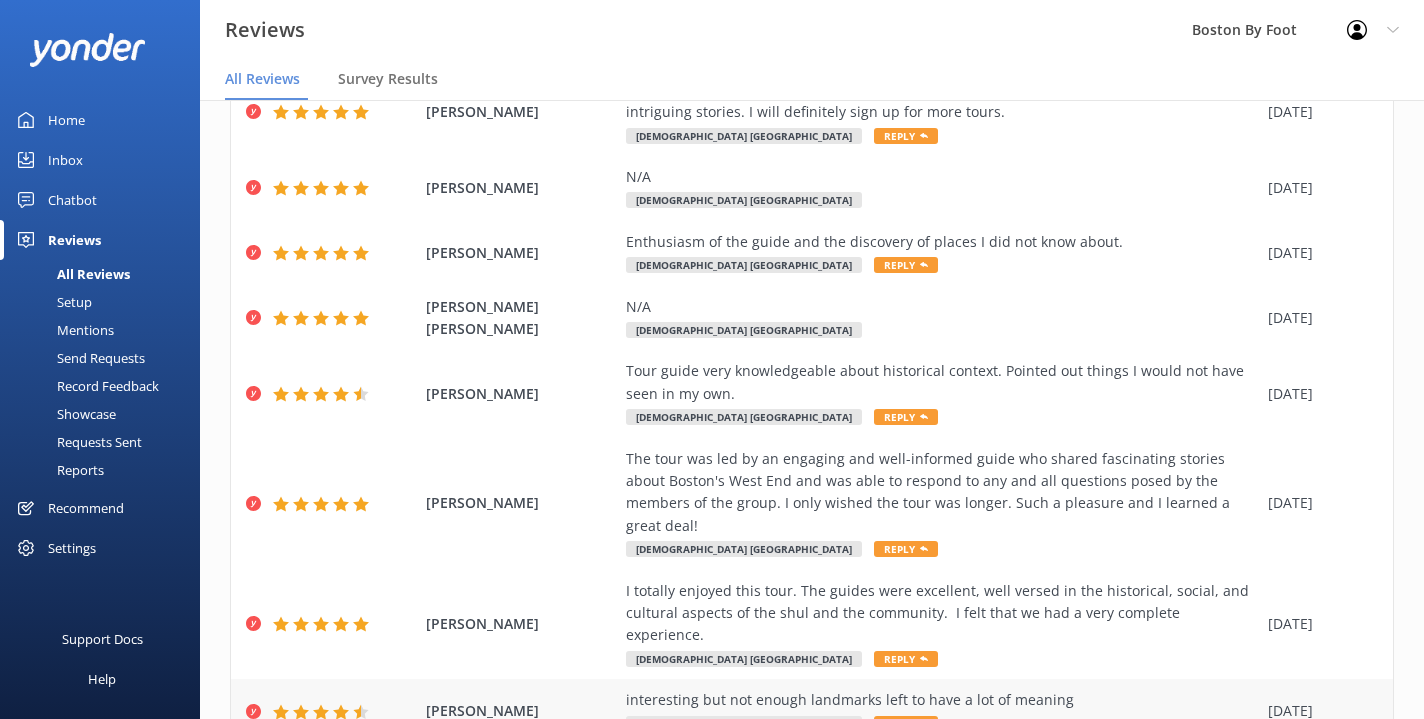 click on "interesting but not enough landmarks left to have a lot of meaning" at bounding box center (942, 700) 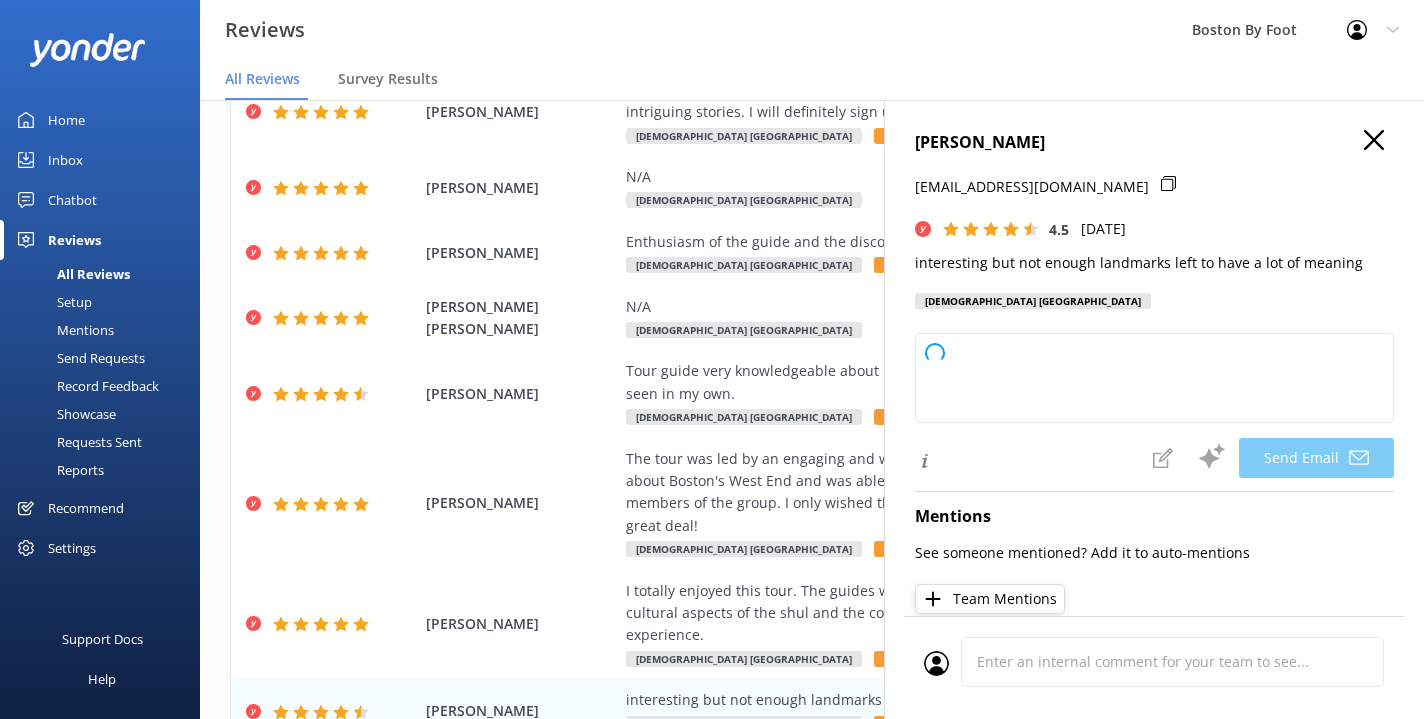 type on "Thank you for your feedback, [PERSON_NAME]! We appreciate your honest input and are glad you found the experience interesting. We’re always working to enhance the significance of our tours and highlight remaining landmarks. We hope to welcome you again soon!" 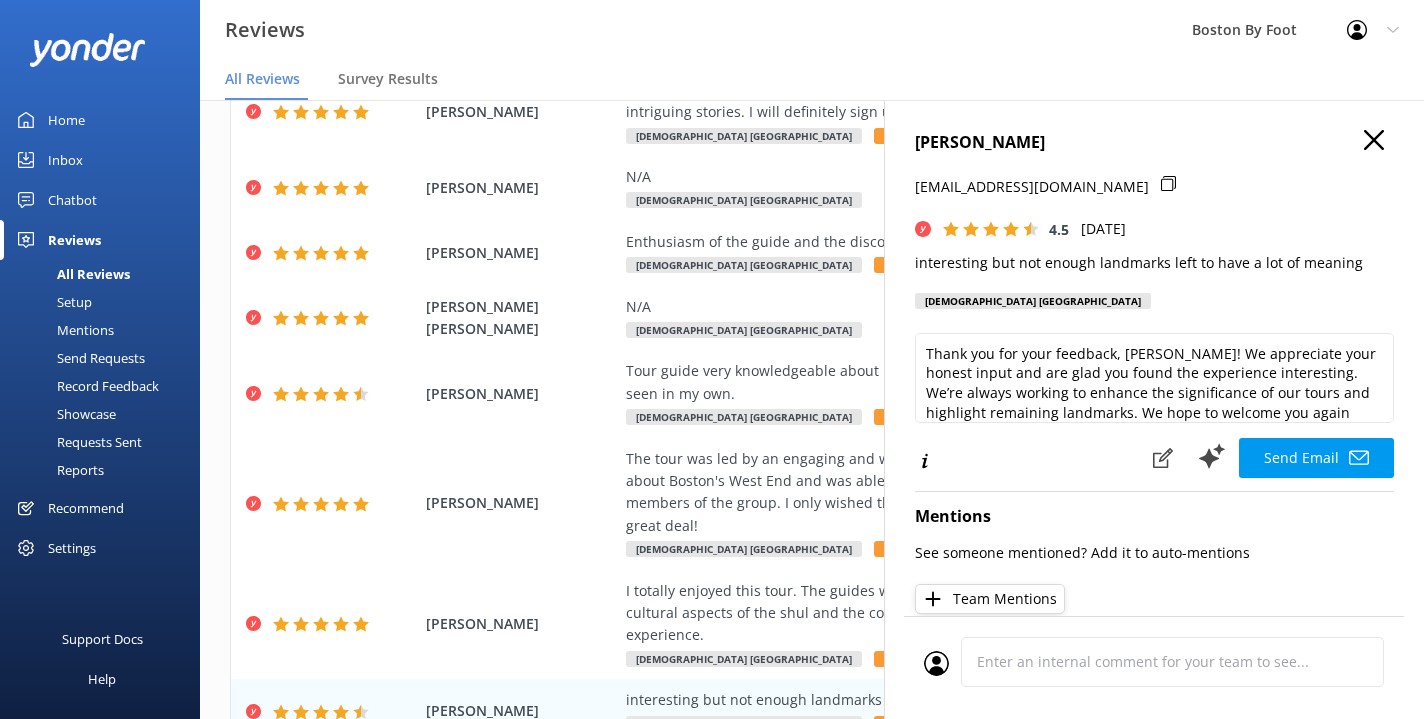 scroll, scrollTop: 0, scrollLeft: 0, axis: both 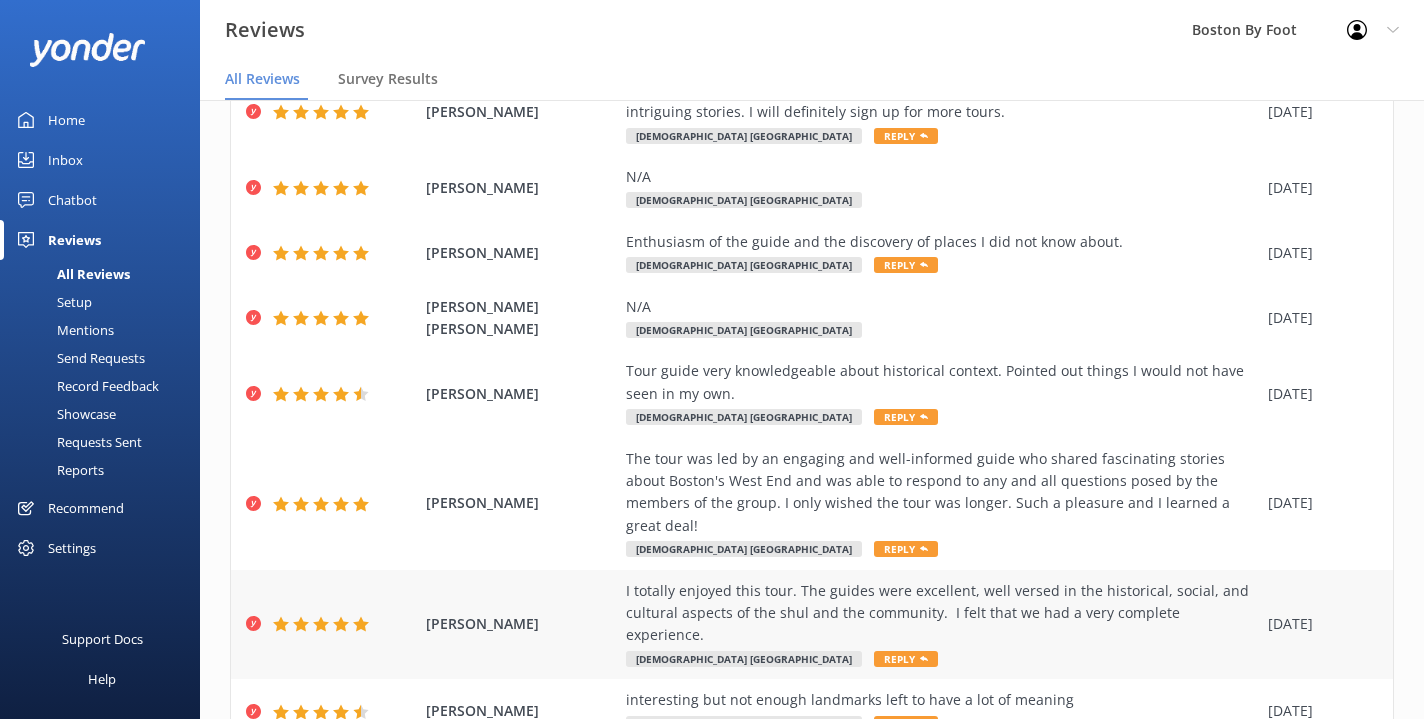 click on "I totally enjoyed this tour. The guides were excellent, well versed in the historical, social, and cultural aspects of the shul and the community.  I felt that we had a very complete experience. [DEMOGRAPHIC_DATA] Beacon Hill Reply" at bounding box center (942, 625) 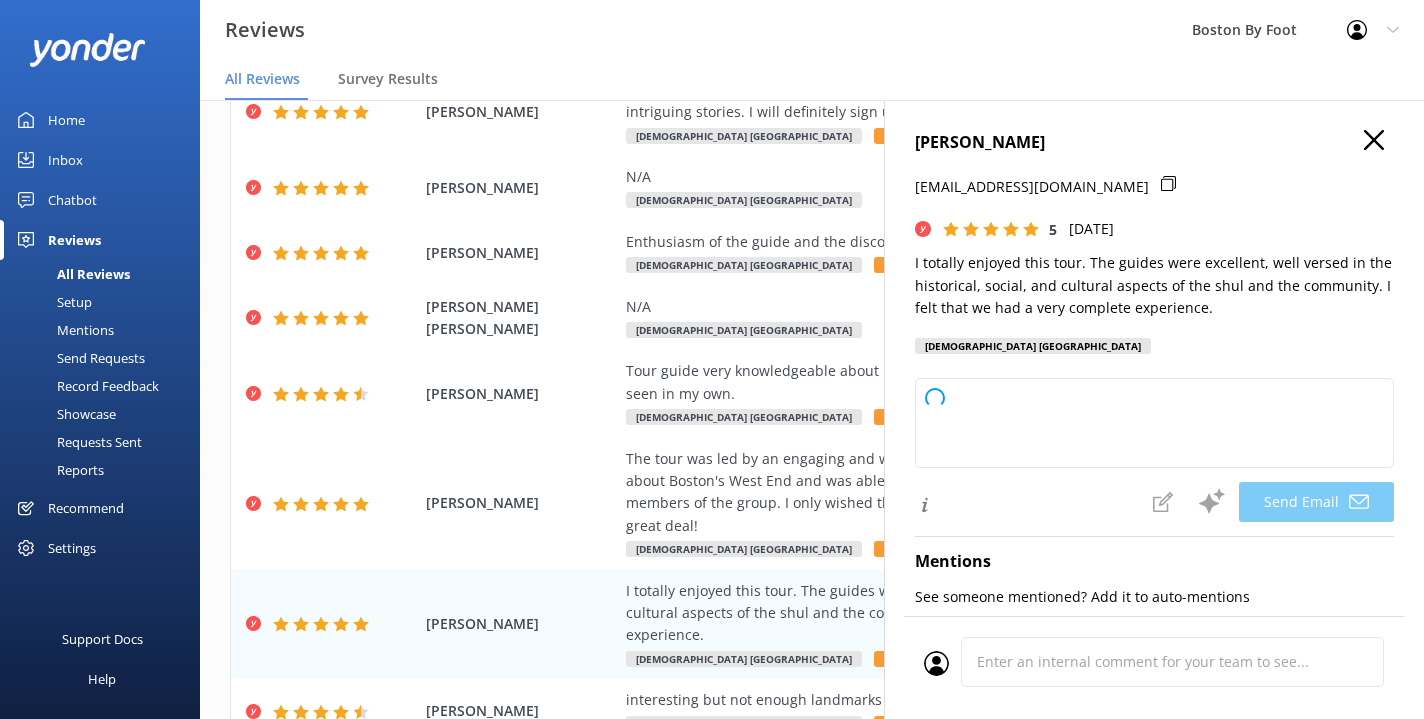 type on "Thank you so much, [PERSON_NAME]! We’re delighted to hear you enjoyed the tour and found our guides knowledgeable. Your kind words mean a lot to us. We hope to welcome you again soon!" 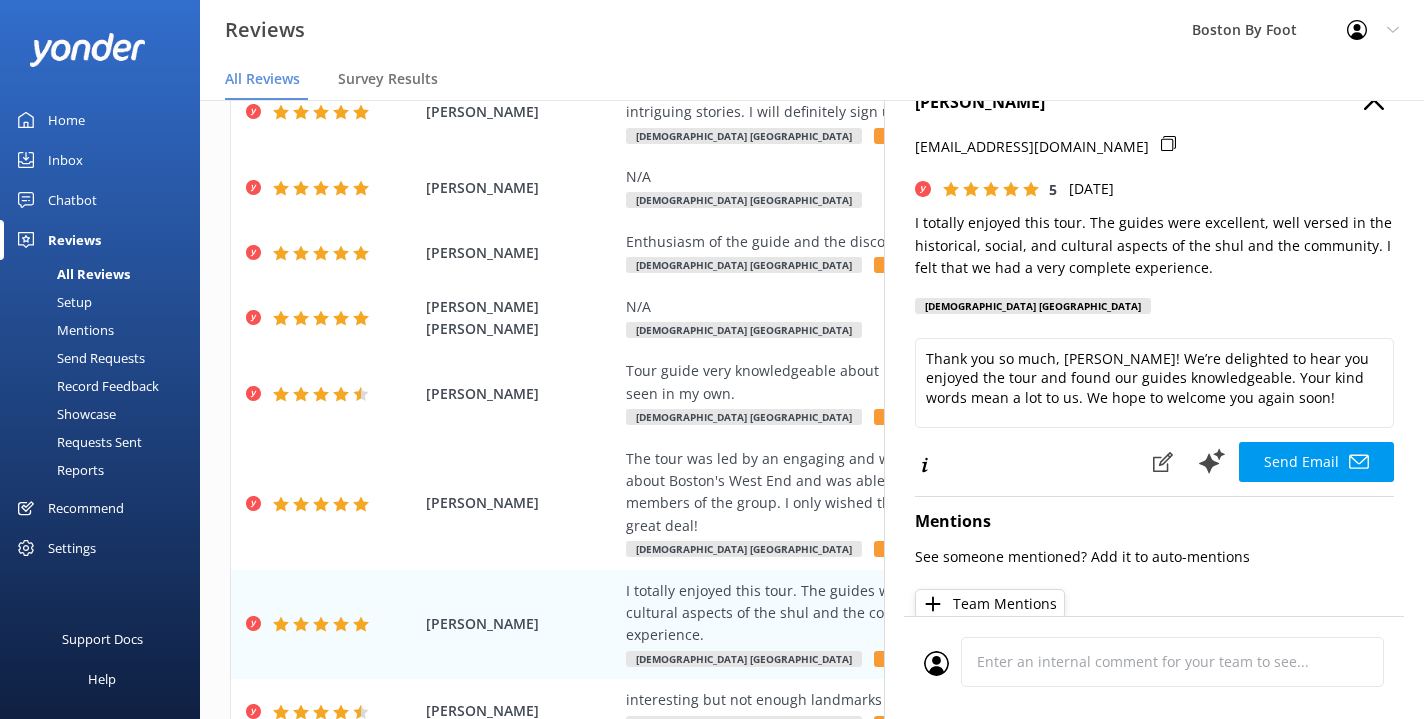 scroll, scrollTop: 16, scrollLeft: 0, axis: vertical 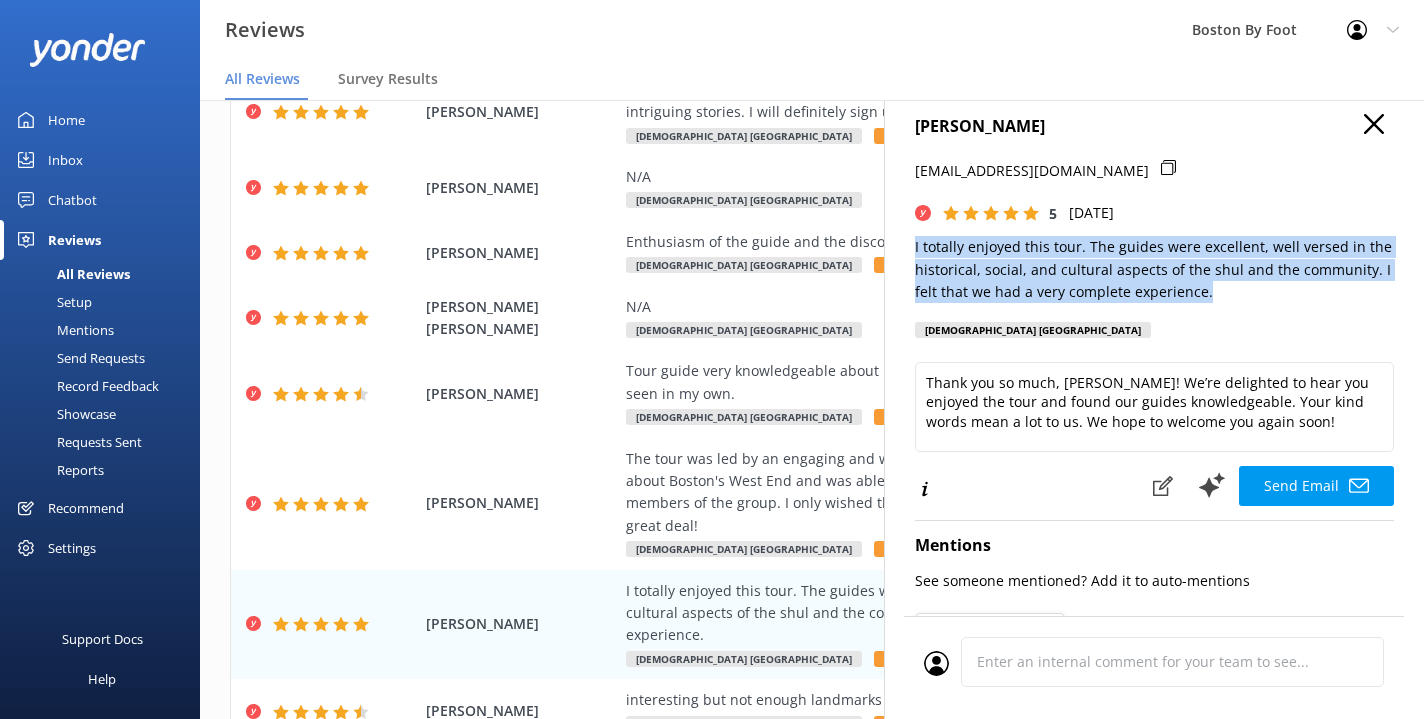drag, startPoint x: 1217, startPoint y: 291, endPoint x: 908, endPoint y: 248, distance: 311.97757 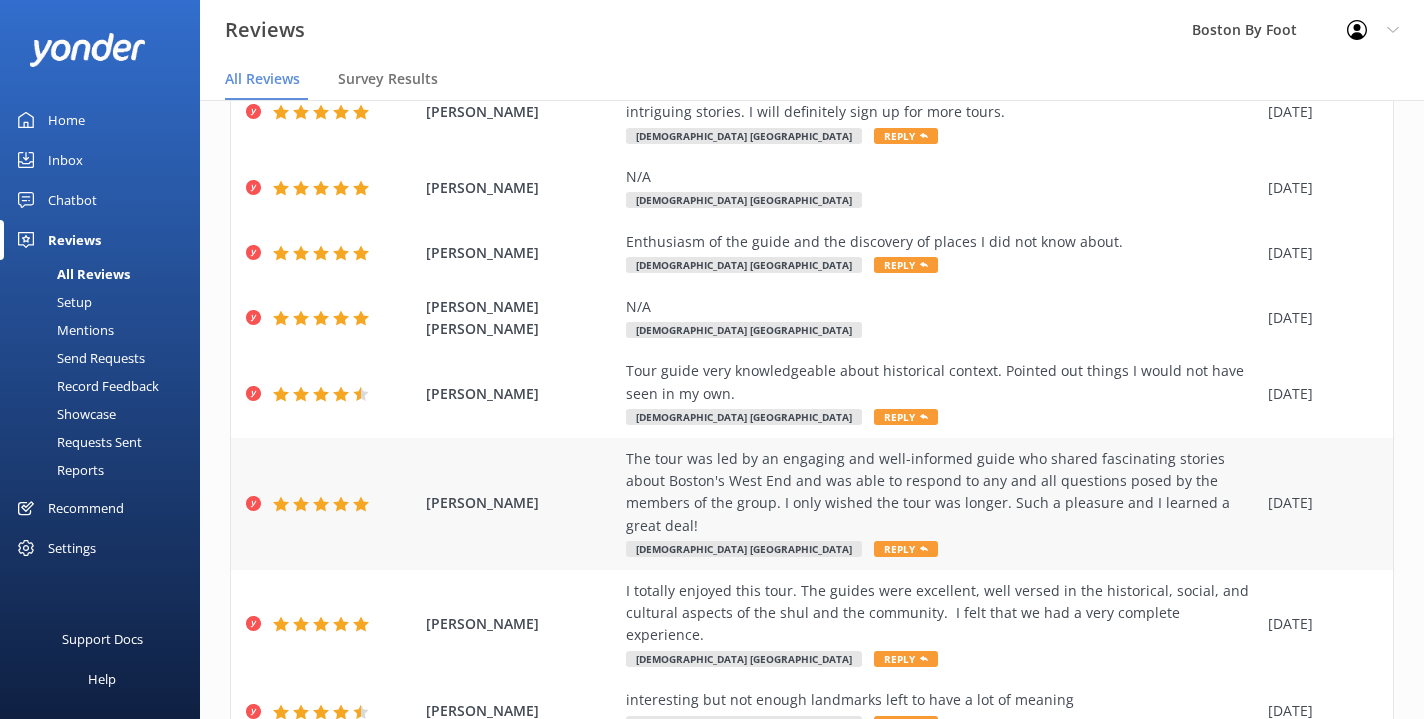 click on "The tour was led by an engaging and well-informed guide who shared fascinating stories about Boston's West End and was able to respond to any and all questions posed by the members of the group. I only wished the tour was longer. Such a pleasure and I learned a great deal!" at bounding box center (942, 493) 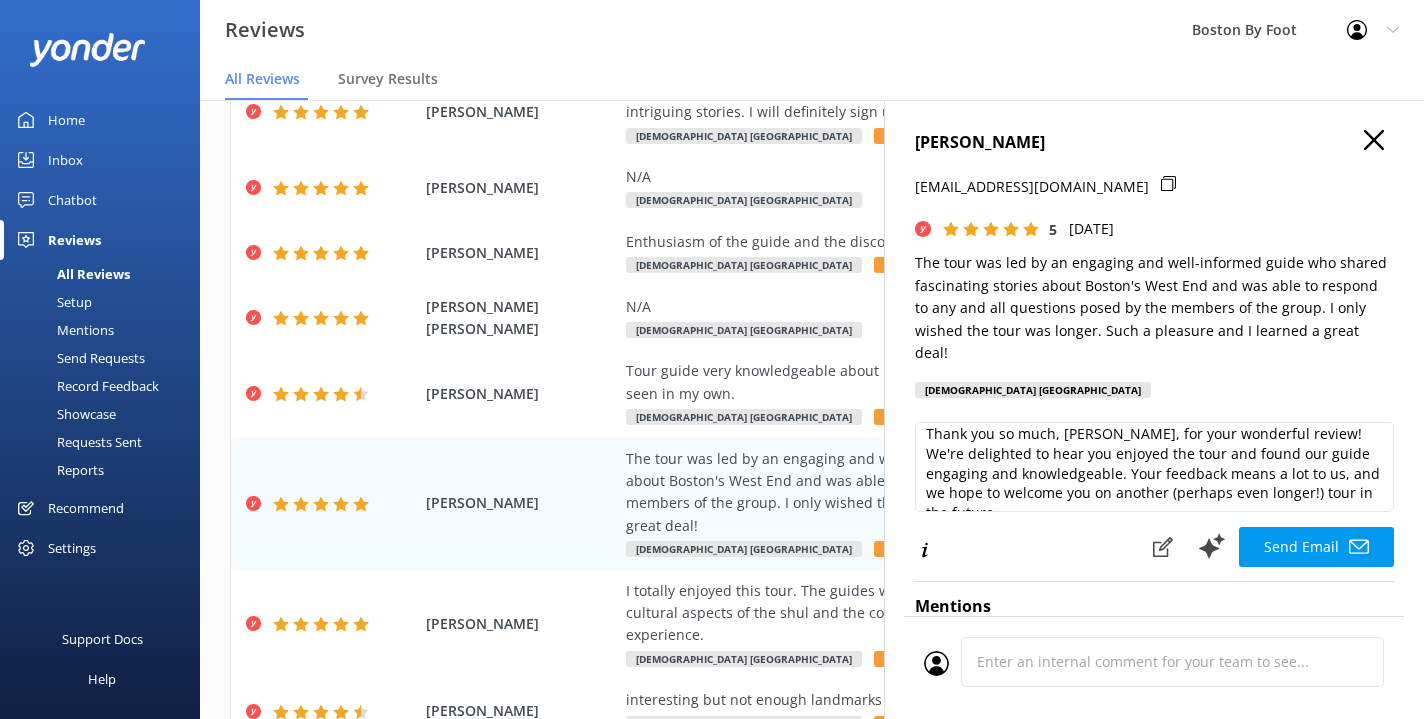 scroll, scrollTop: 8, scrollLeft: 0, axis: vertical 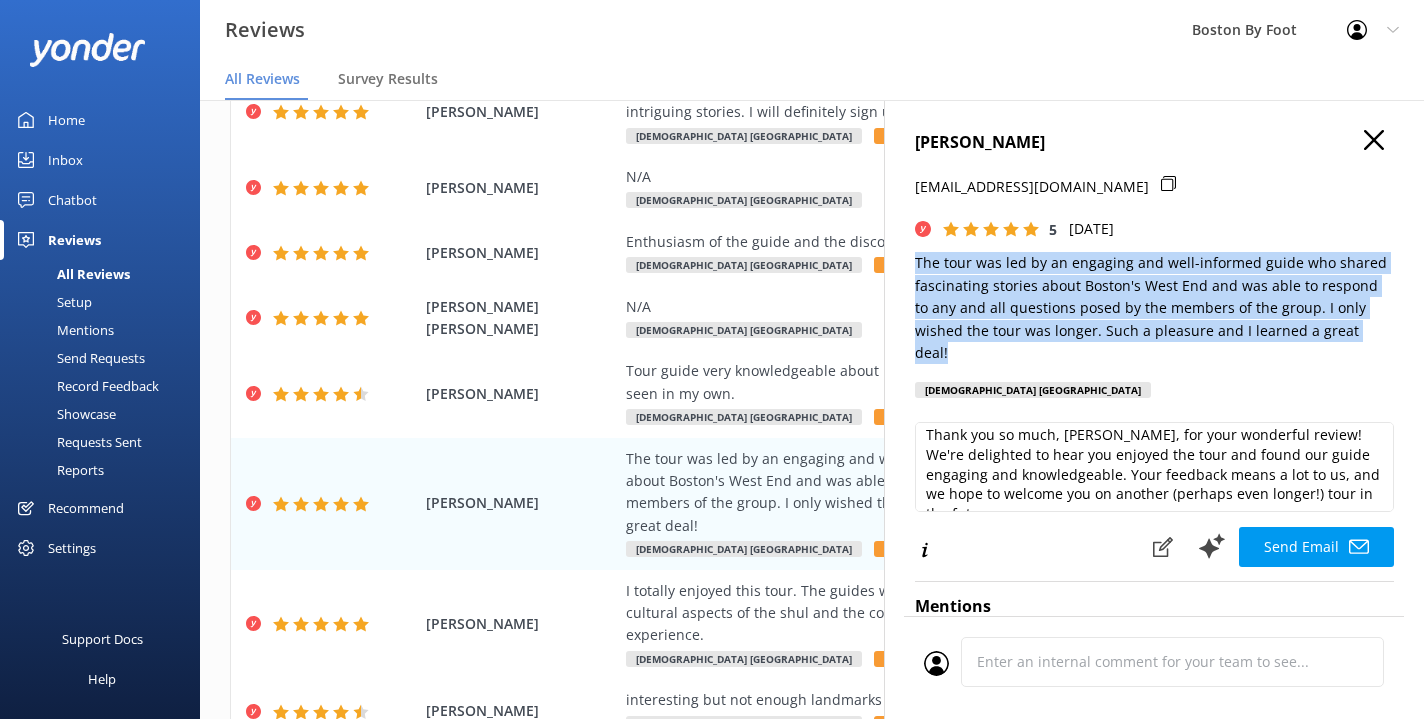 drag, startPoint x: 1333, startPoint y: 329, endPoint x: 906, endPoint y: 266, distance: 431.62253 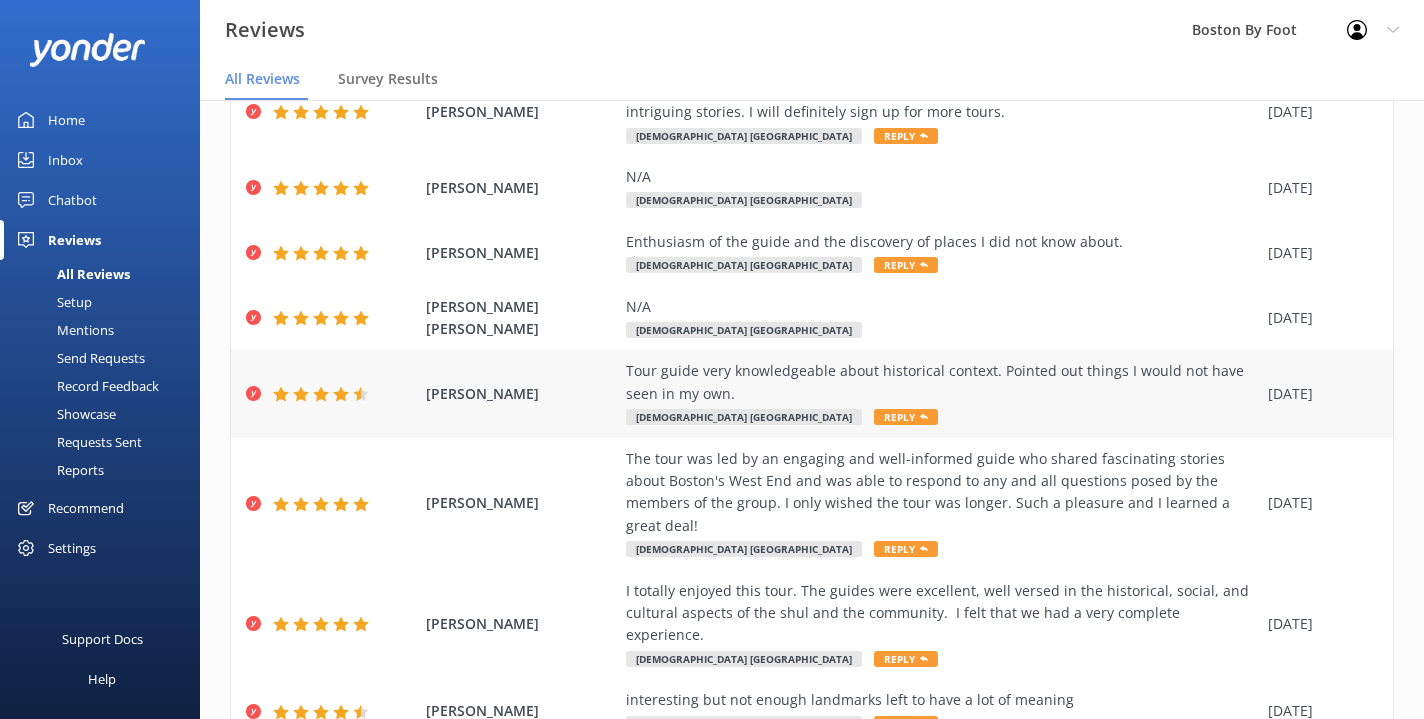 click on "Tour guide very knowledgeable about historical context. Pointed out things I would not have seen in my own." at bounding box center [942, 382] 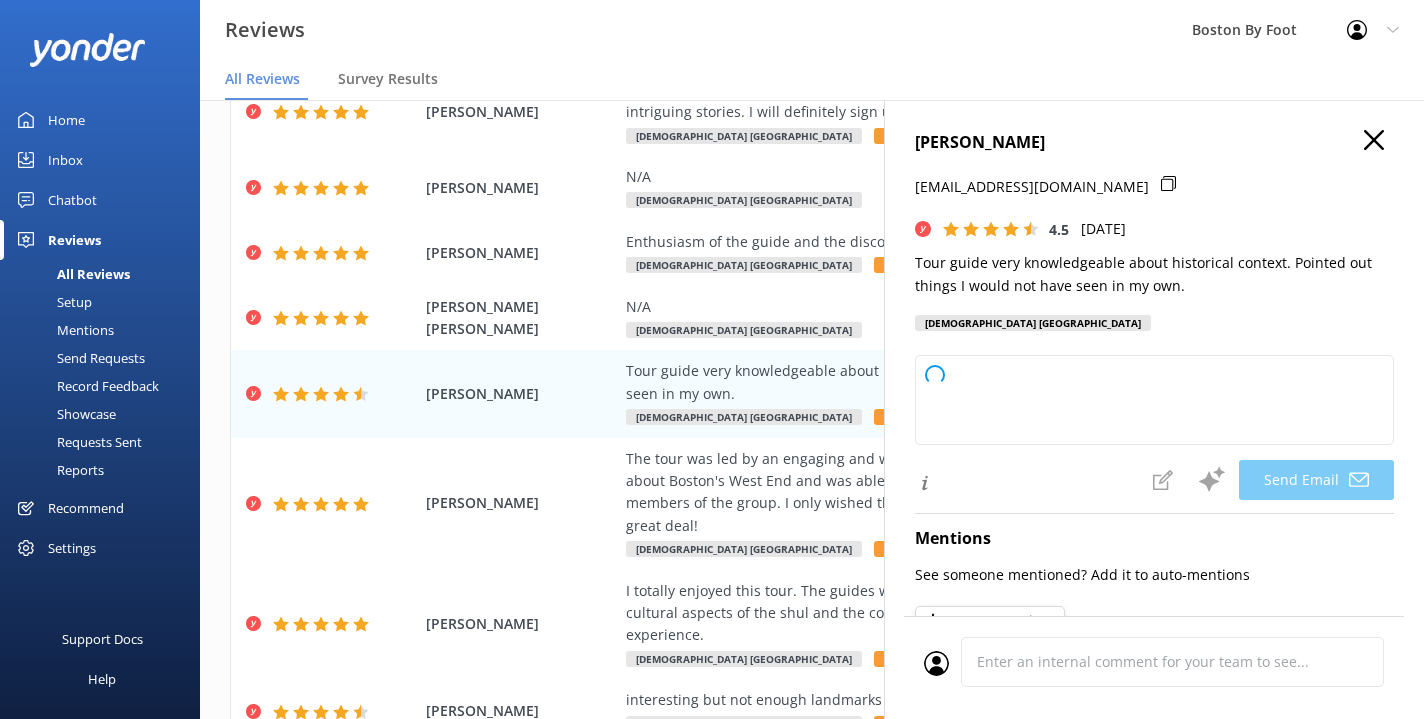 type on "Thank you so much for your kind words, [PERSON_NAME]! We're delighted to hear you enjoyed the tour and found our guide's insights valuable. We hope to welcome you again soon!" 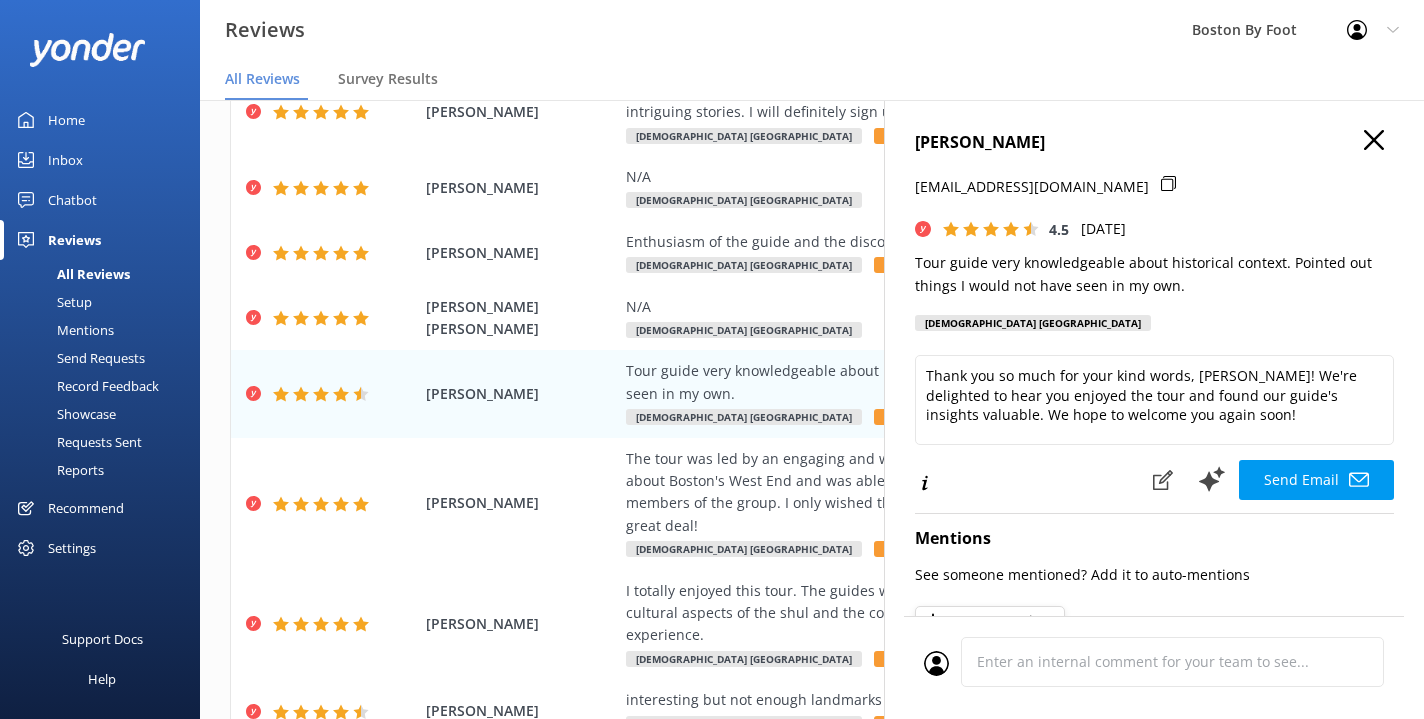 scroll, scrollTop: 0, scrollLeft: 0, axis: both 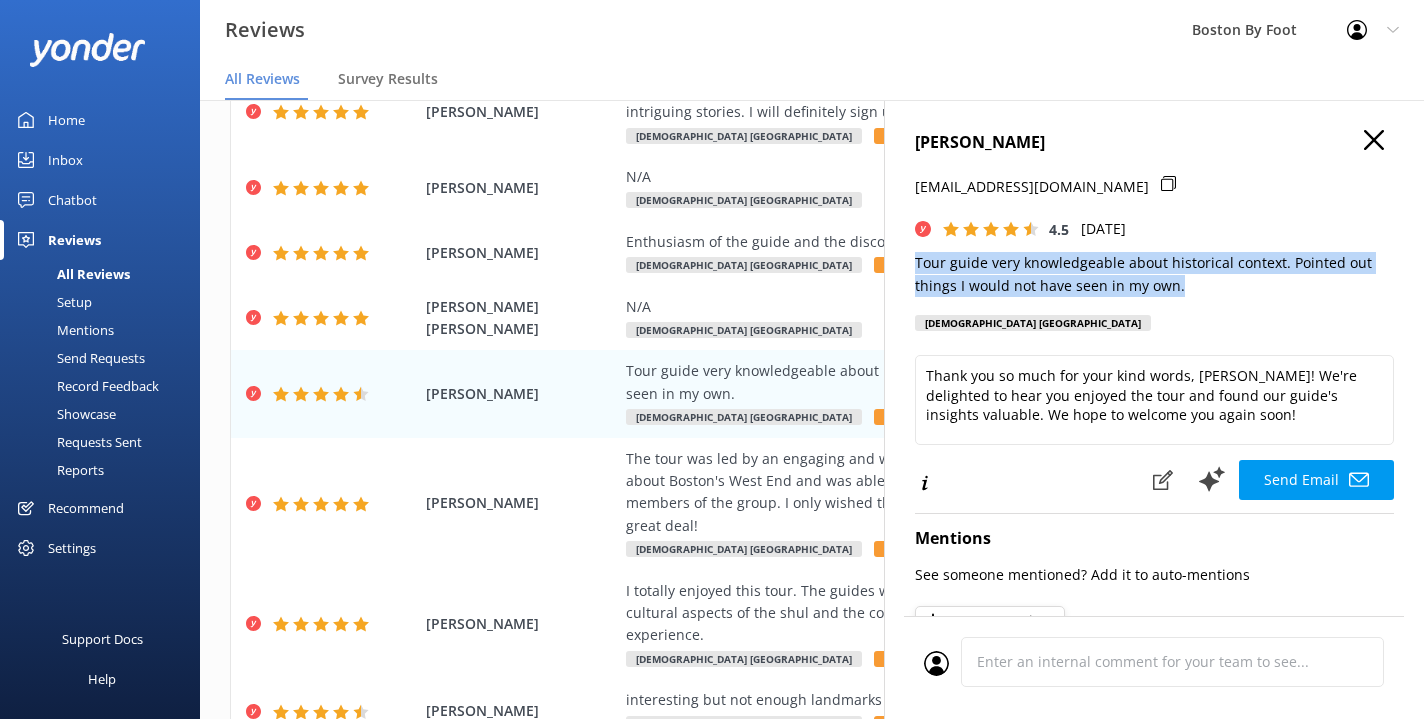 drag, startPoint x: 1177, startPoint y: 279, endPoint x: 912, endPoint y: 265, distance: 265.36957 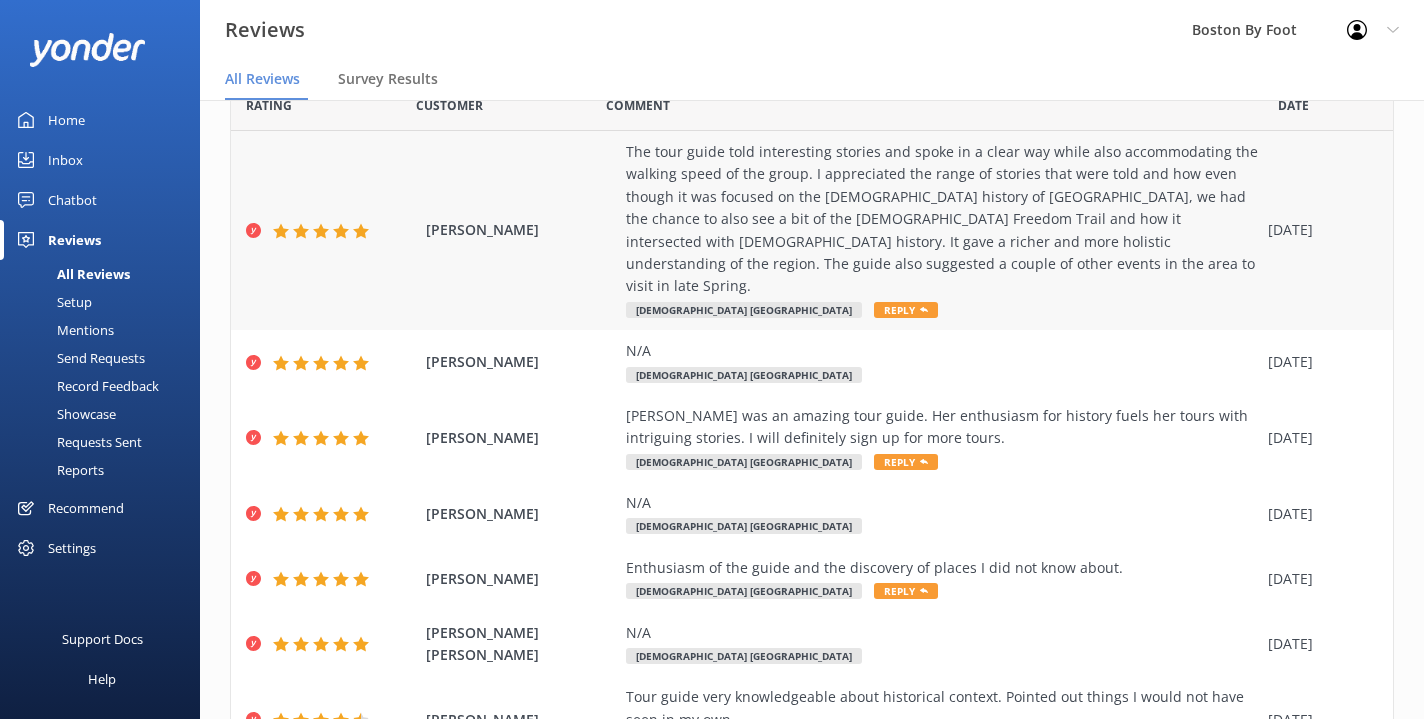 scroll, scrollTop: 116, scrollLeft: 0, axis: vertical 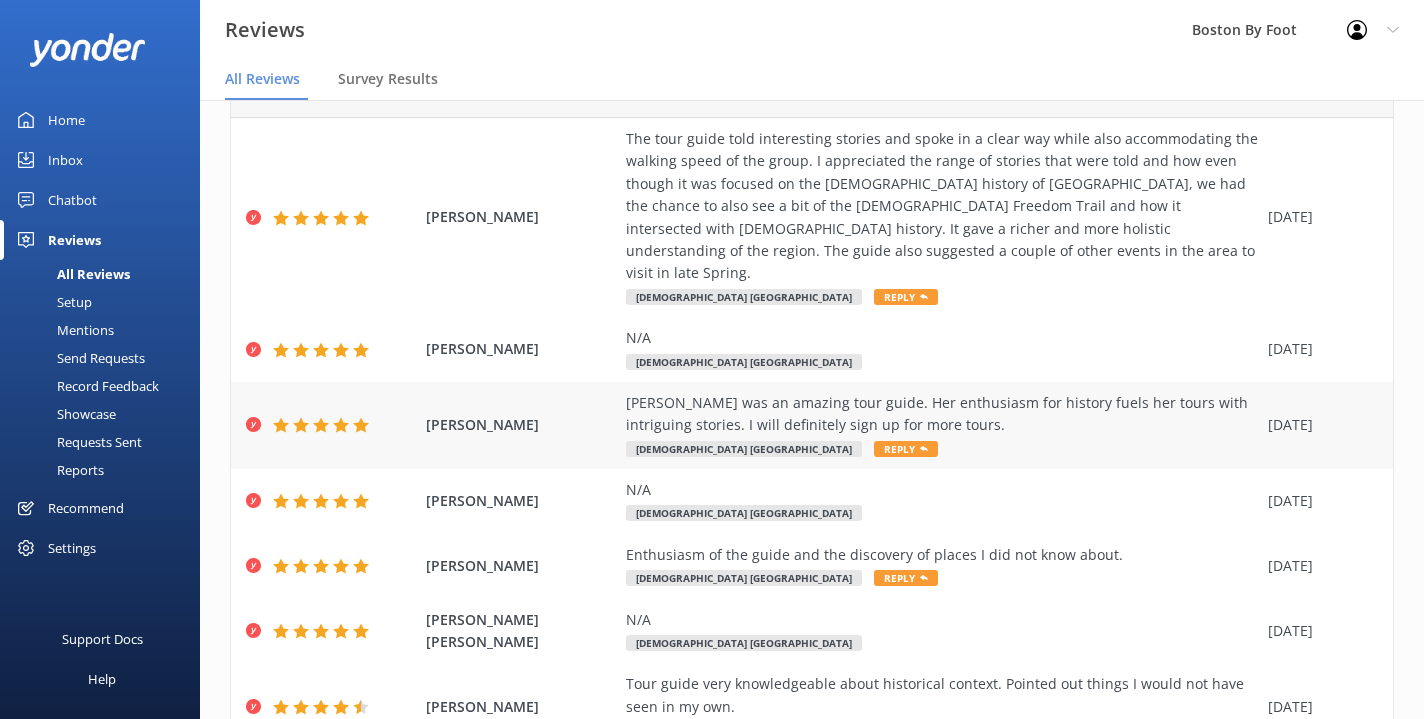 click on "[PERSON_NAME] was an amazing tour guide. Her enthusiasm for history fuels her tours with intriguing stories. I will definitely sign up for more tours." at bounding box center (942, 414) 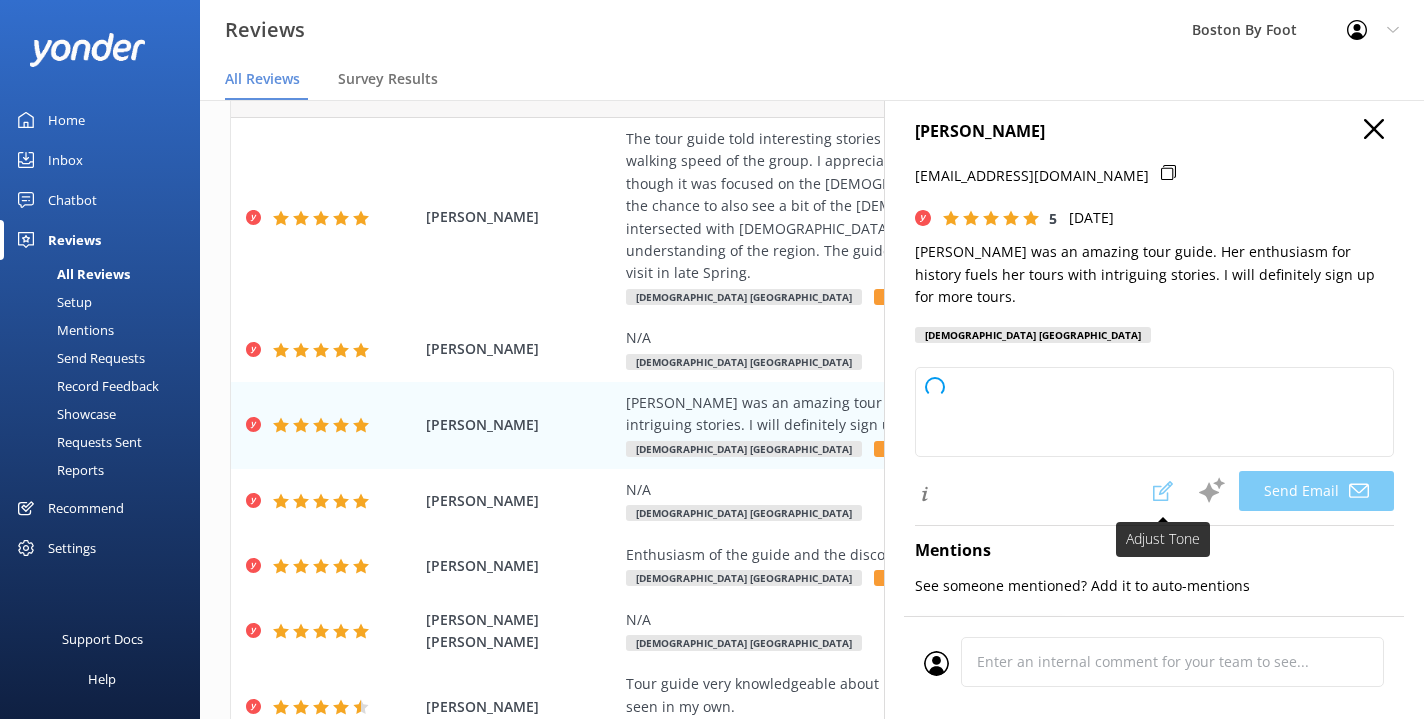 type on "Thank you so much for your wonderful review, [PERSON_NAME]! We're thrilled to hear you enjoyed [PERSON_NAME]'s tour and her passion for history. We look forward to welcoming you on more tours soon!" 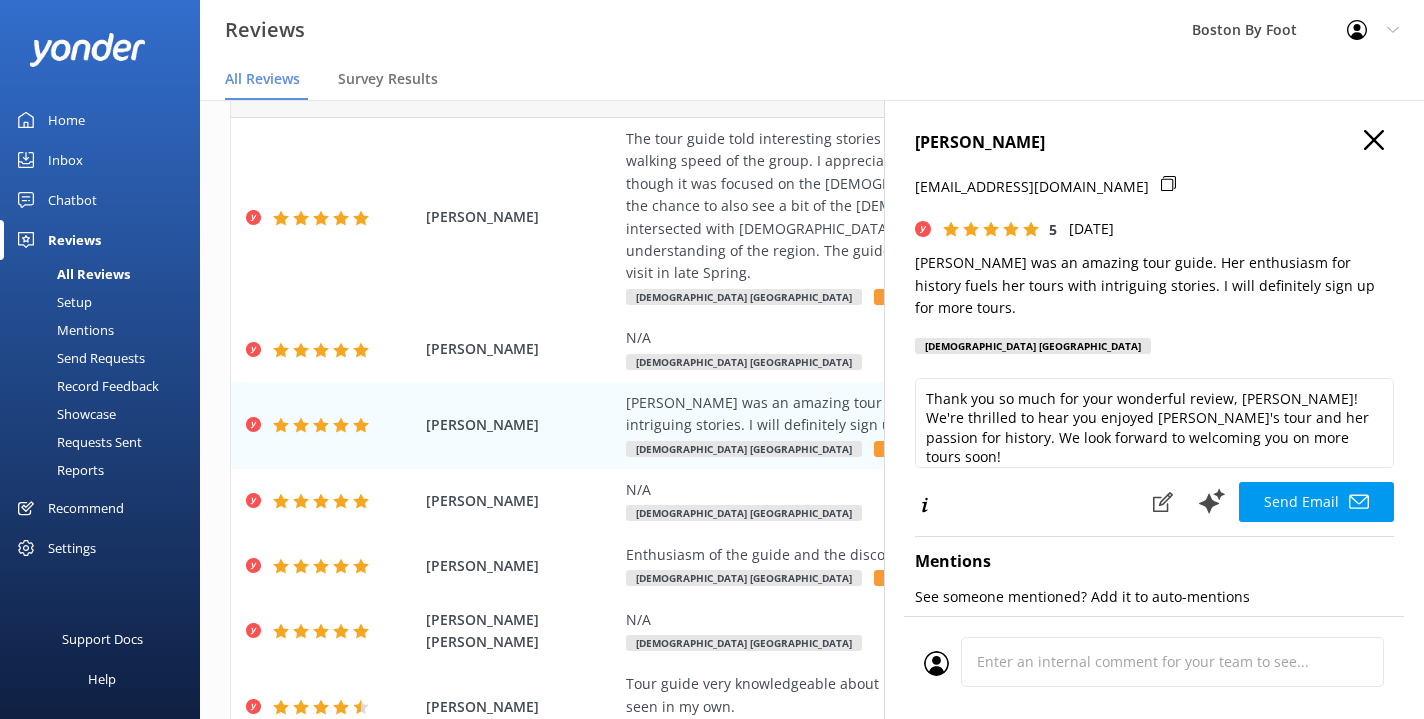 scroll, scrollTop: 0, scrollLeft: 0, axis: both 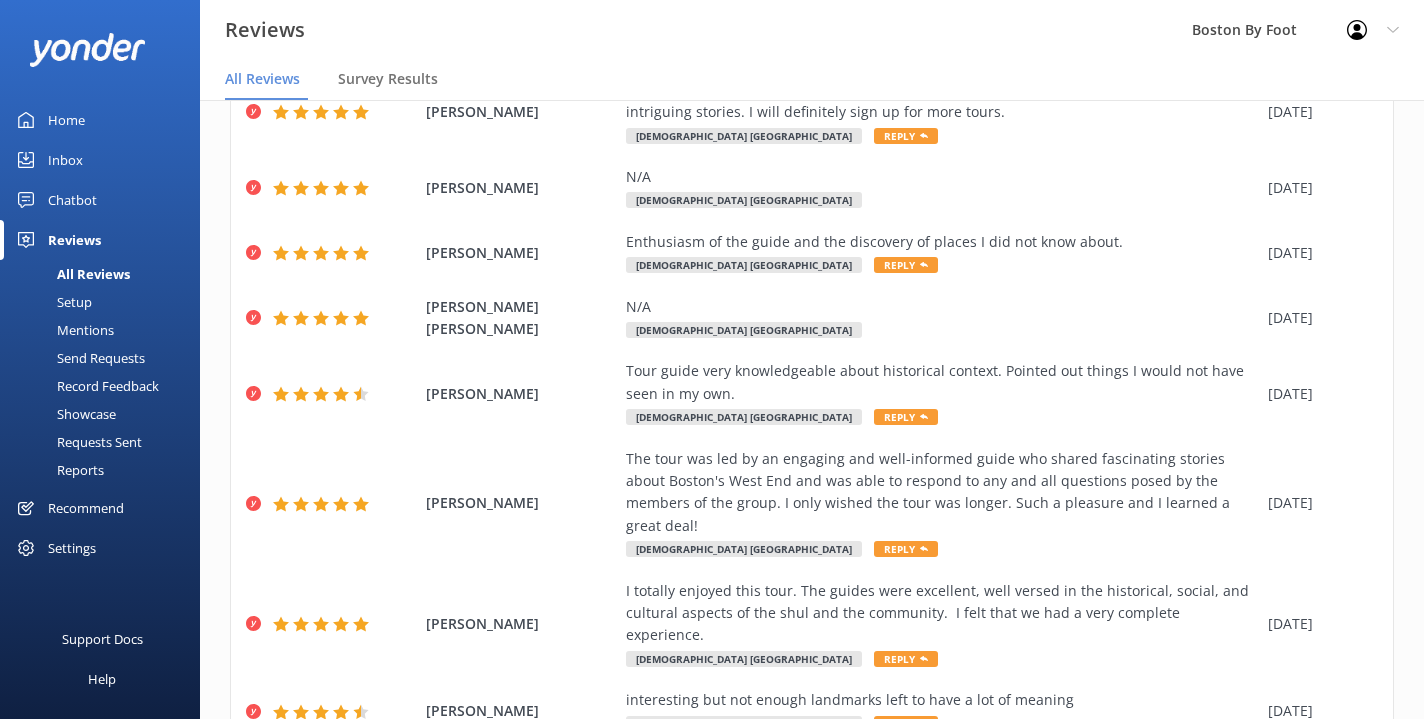 click on "2" at bounding box center (1244, 787) 